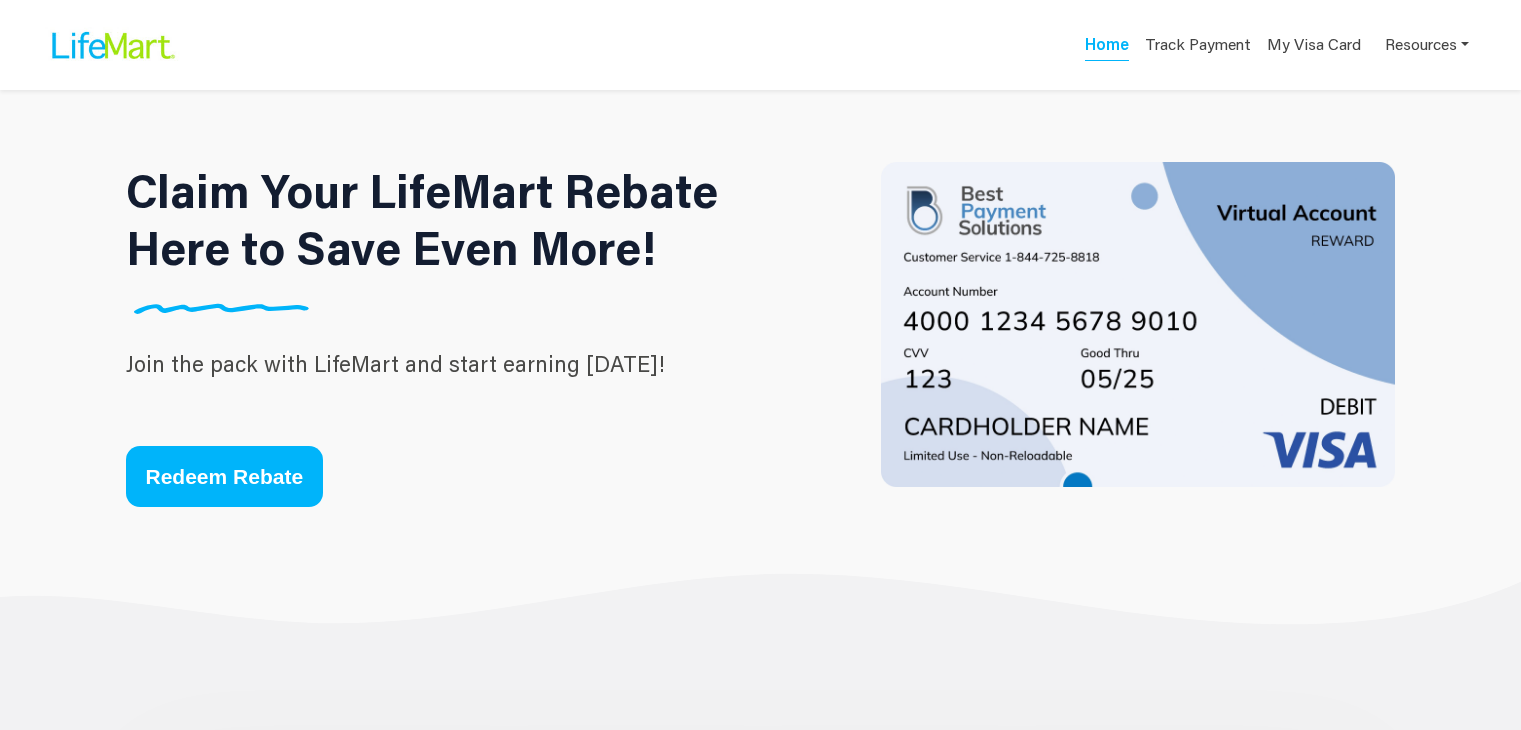 scroll, scrollTop: 0, scrollLeft: 0, axis: both 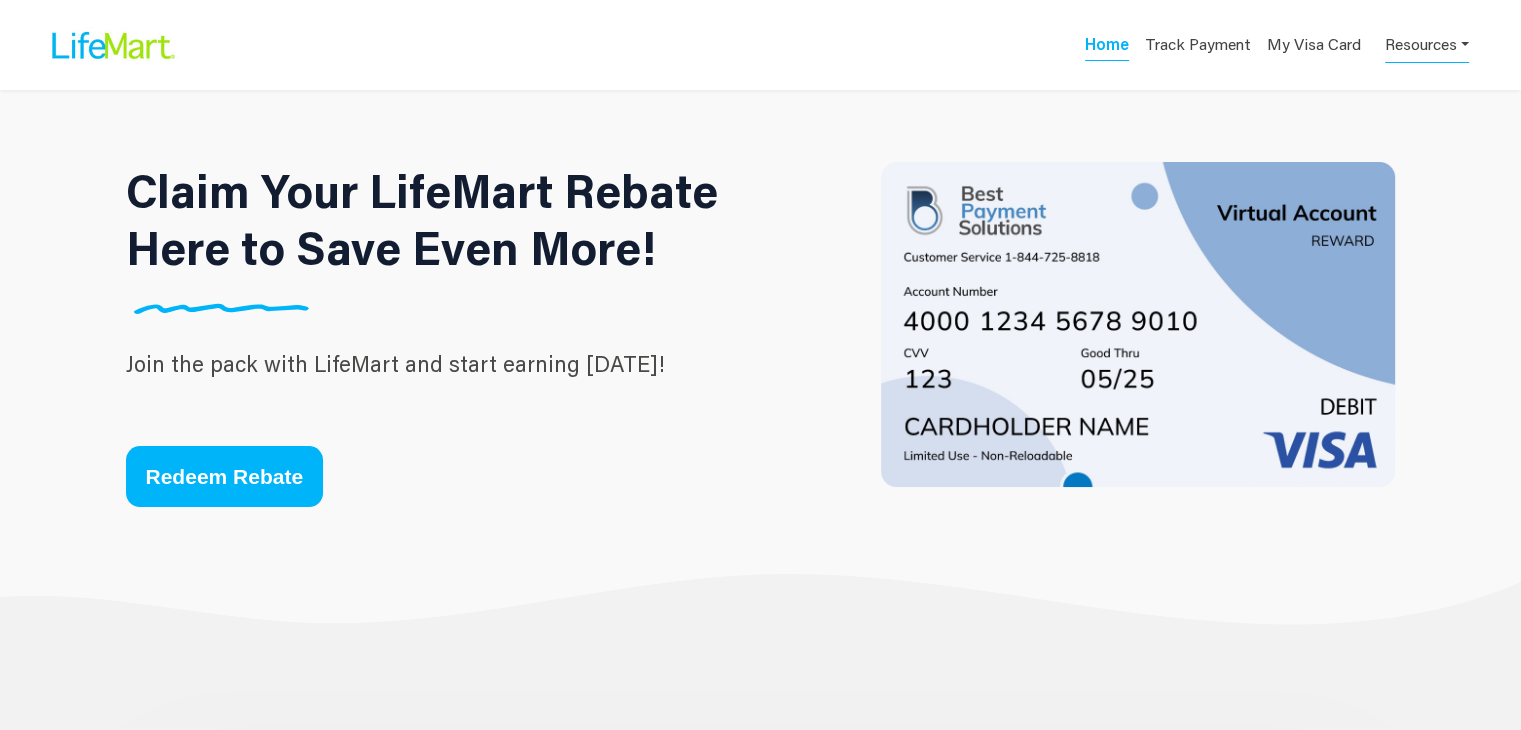 click on "Resources" at bounding box center (1427, 43) 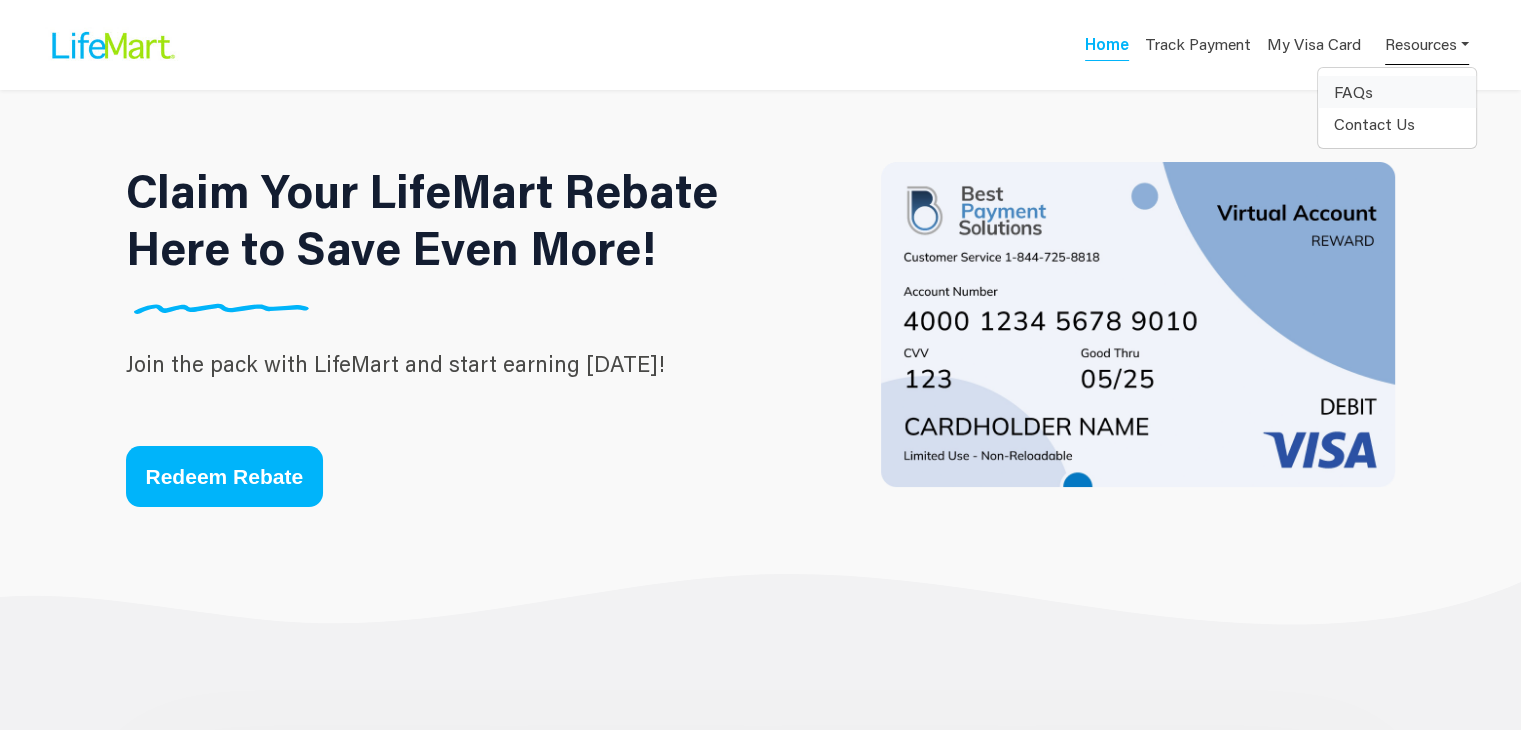 click on "FAQs" at bounding box center (1397, 92) 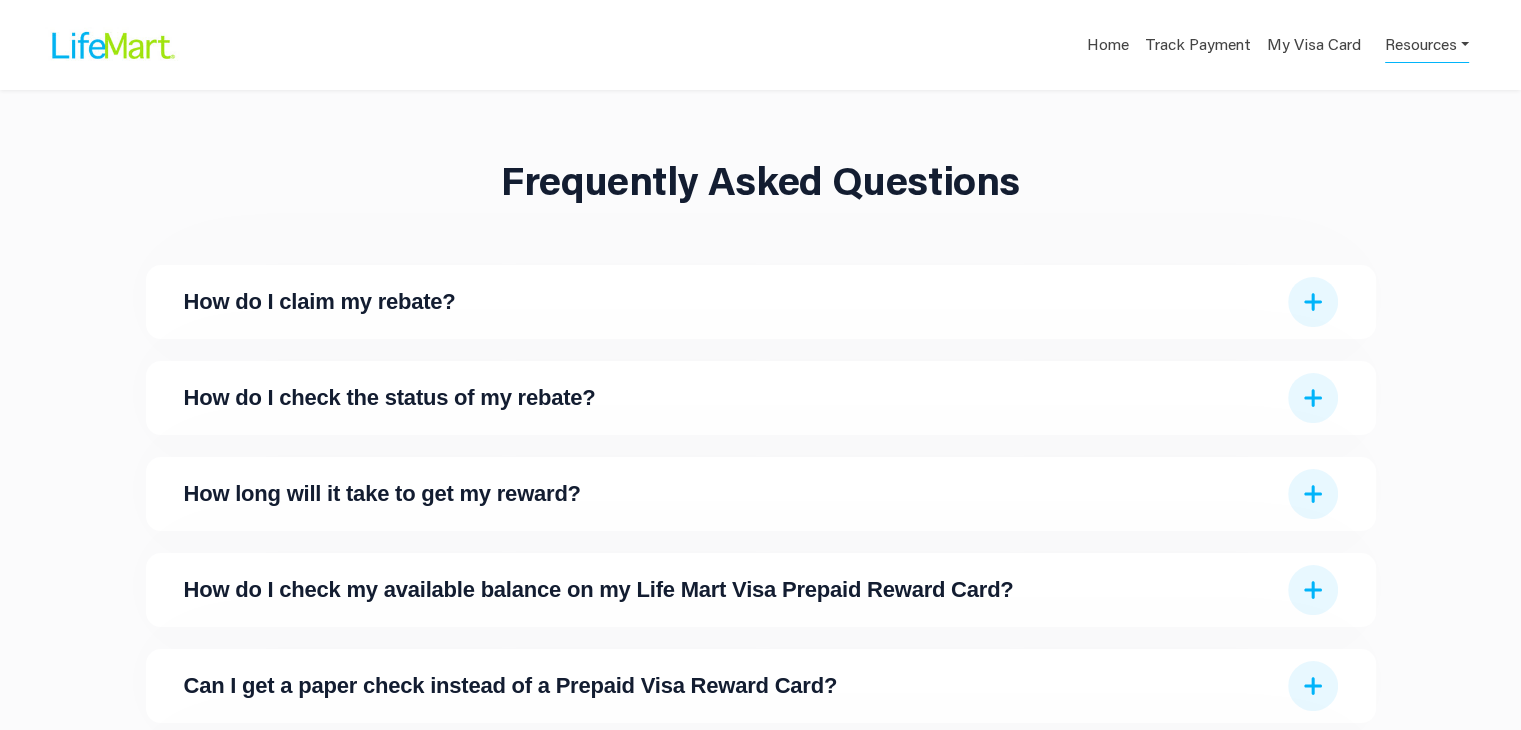 click on "How do I claim my rebate?" at bounding box center [761, 302] 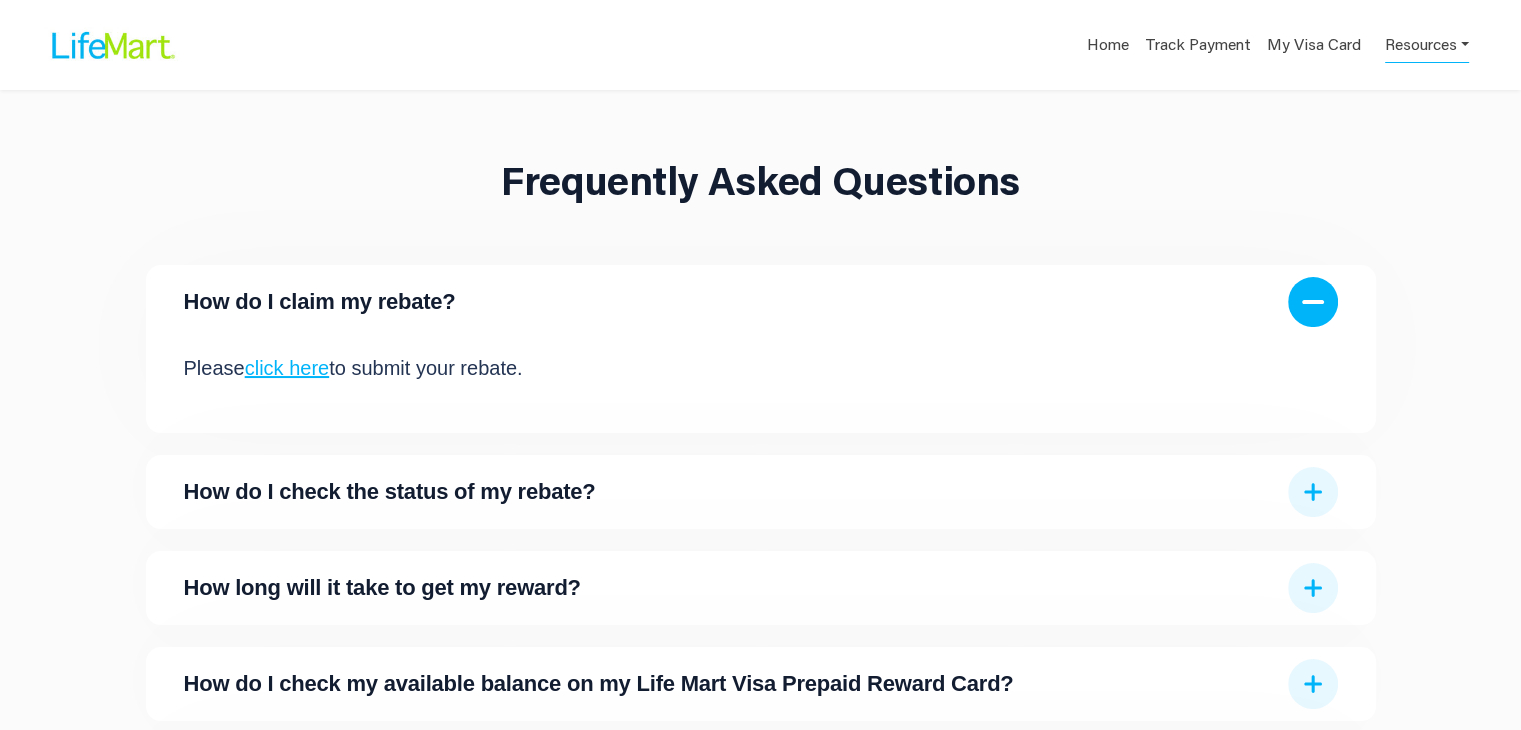 click on "click here" at bounding box center (287, 368) 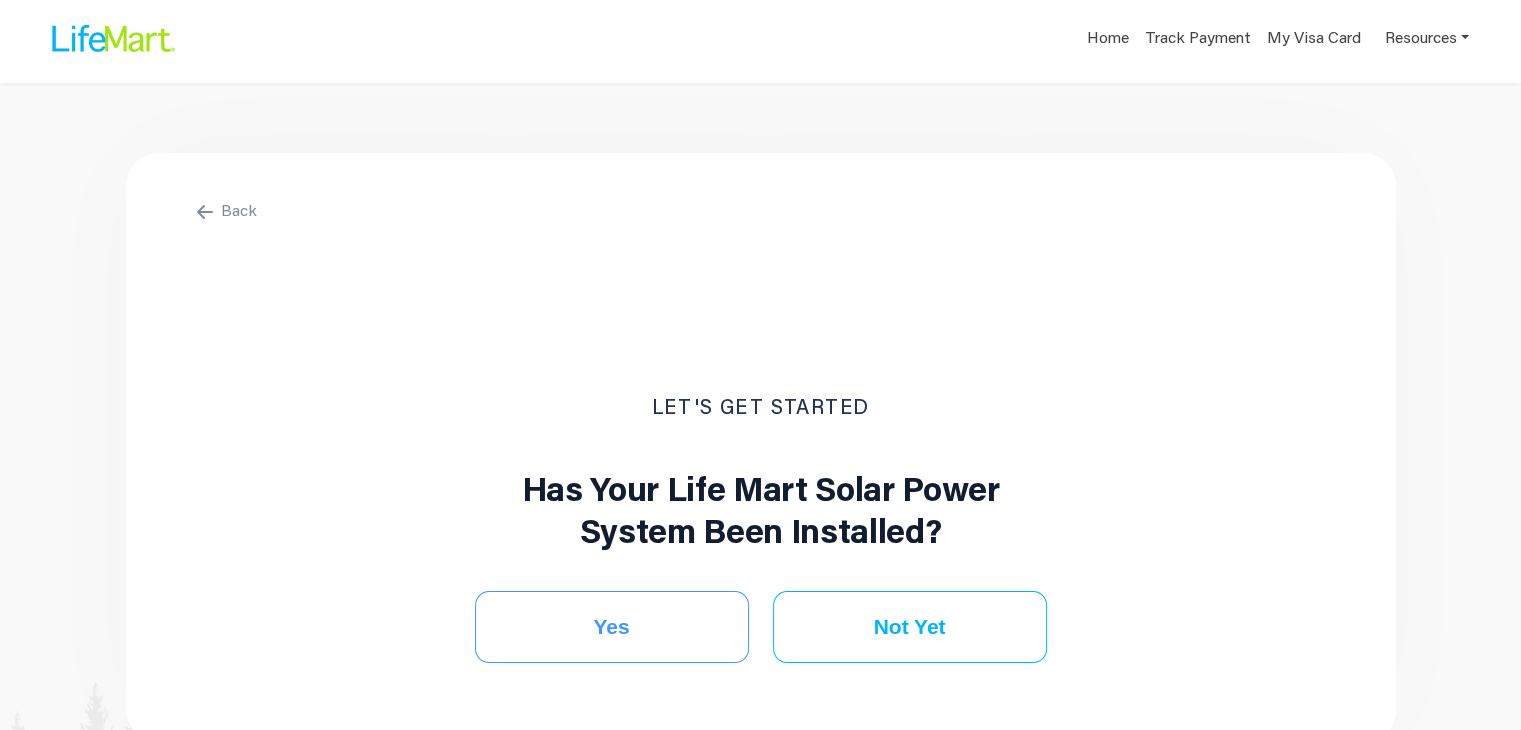 scroll, scrollTop: 0, scrollLeft: 0, axis: both 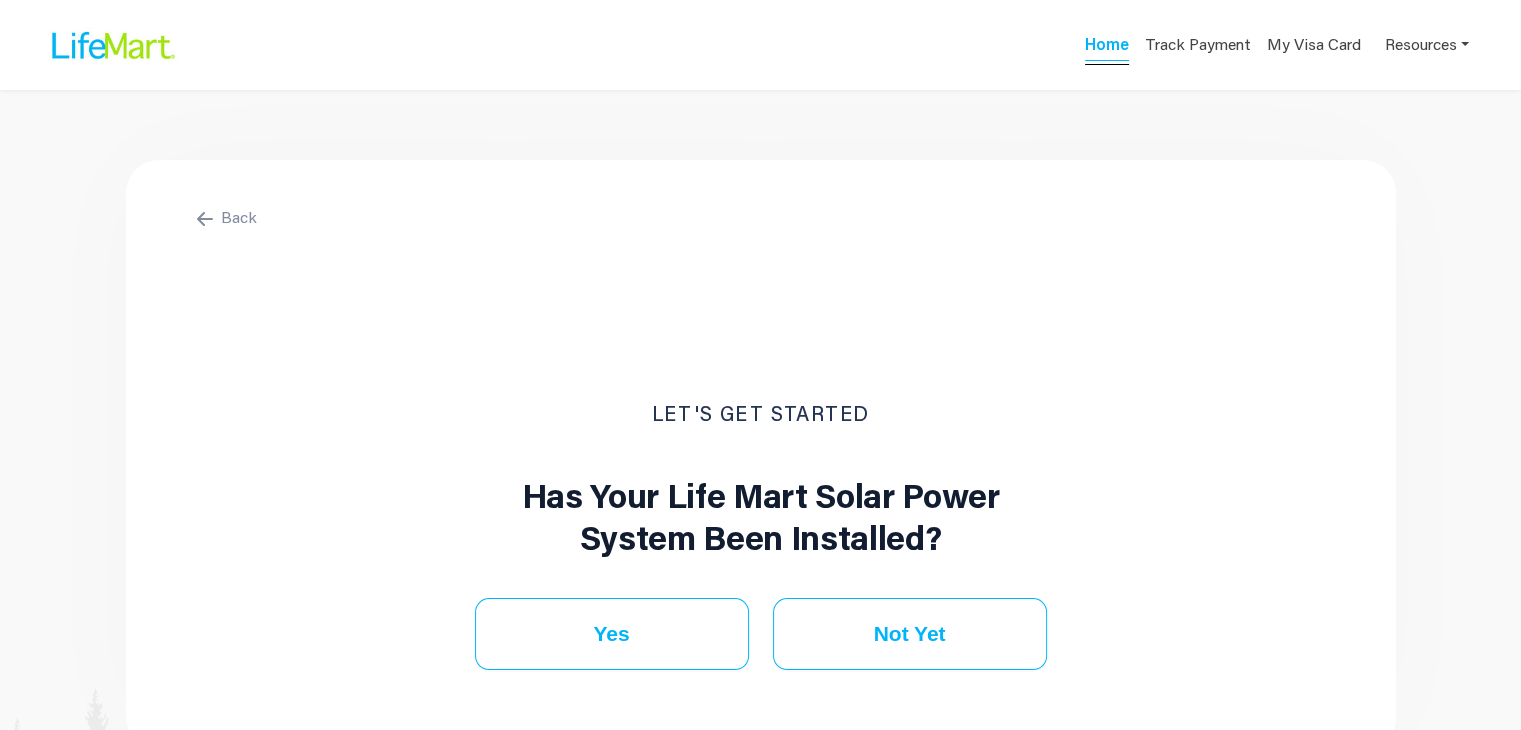click on "Home" at bounding box center (1107, 47) 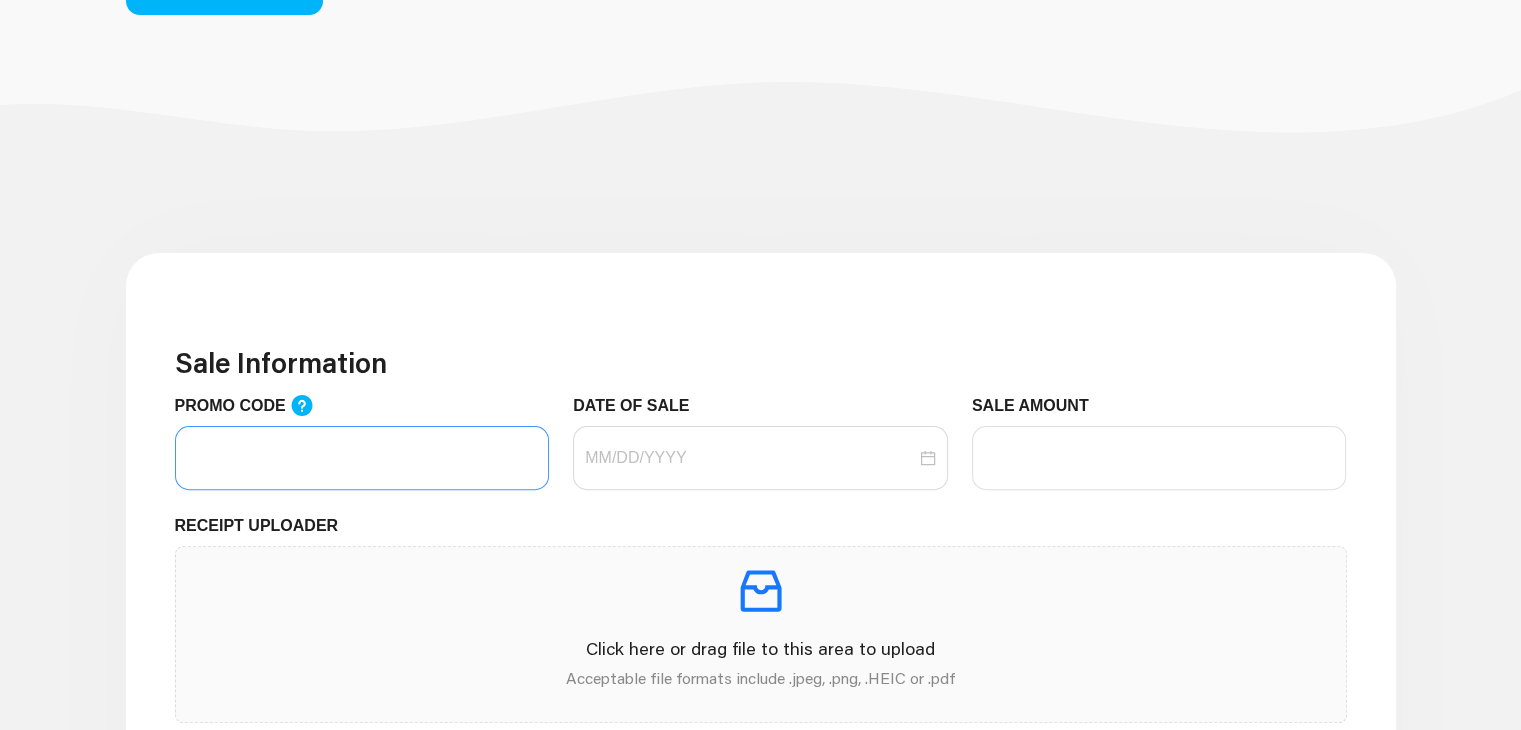 scroll, scrollTop: 490, scrollLeft: 0, axis: vertical 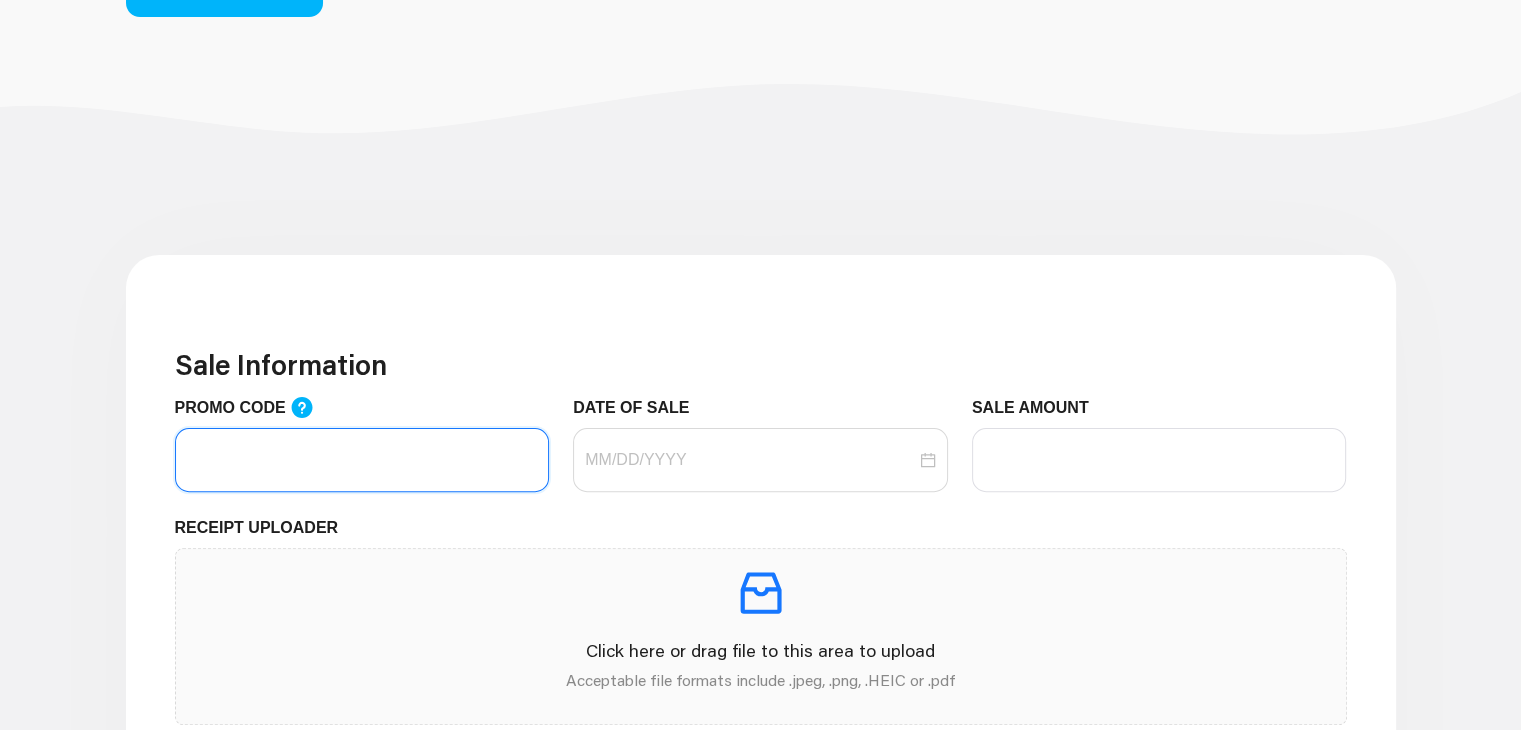 click on "PROMO CODE" at bounding box center (362, 460) 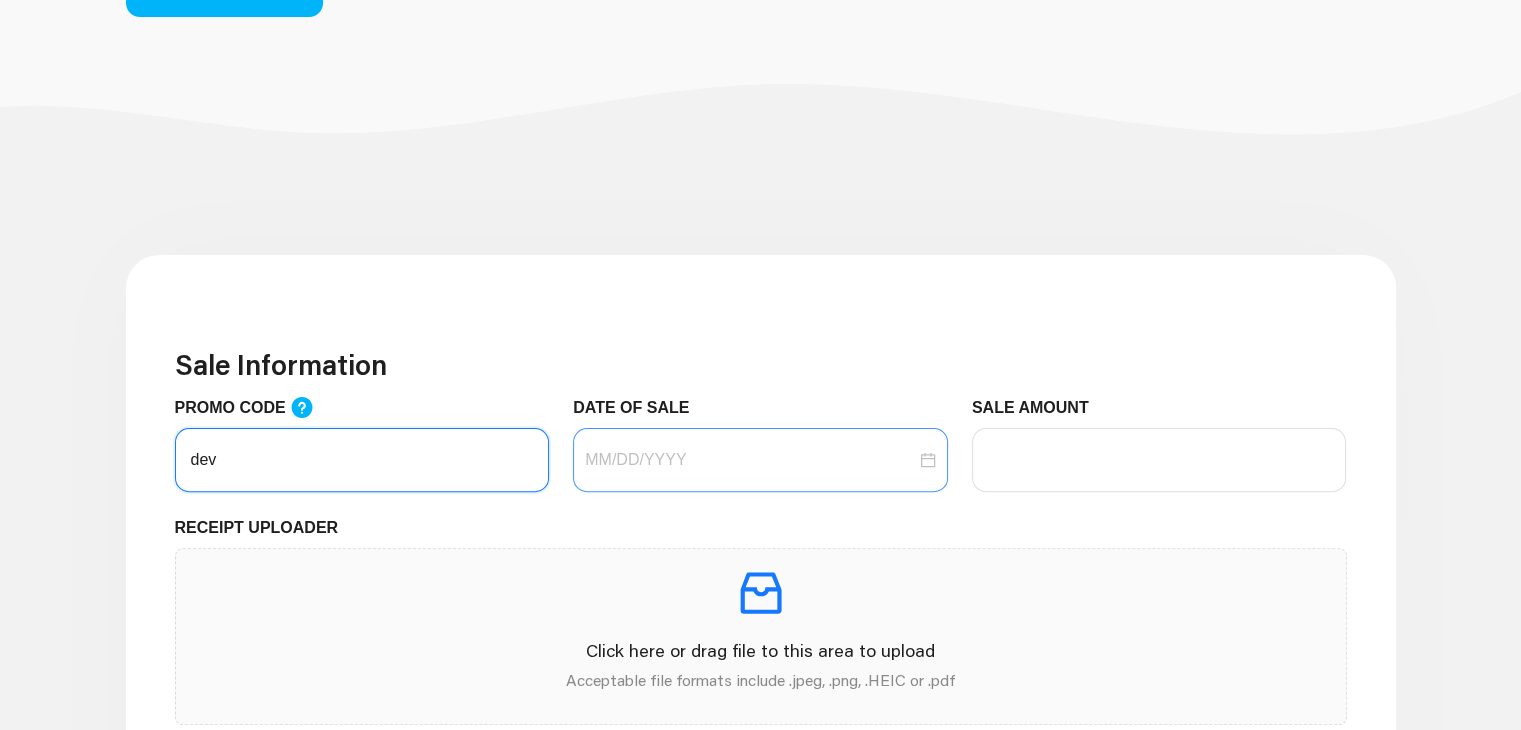 click at bounding box center [760, 460] 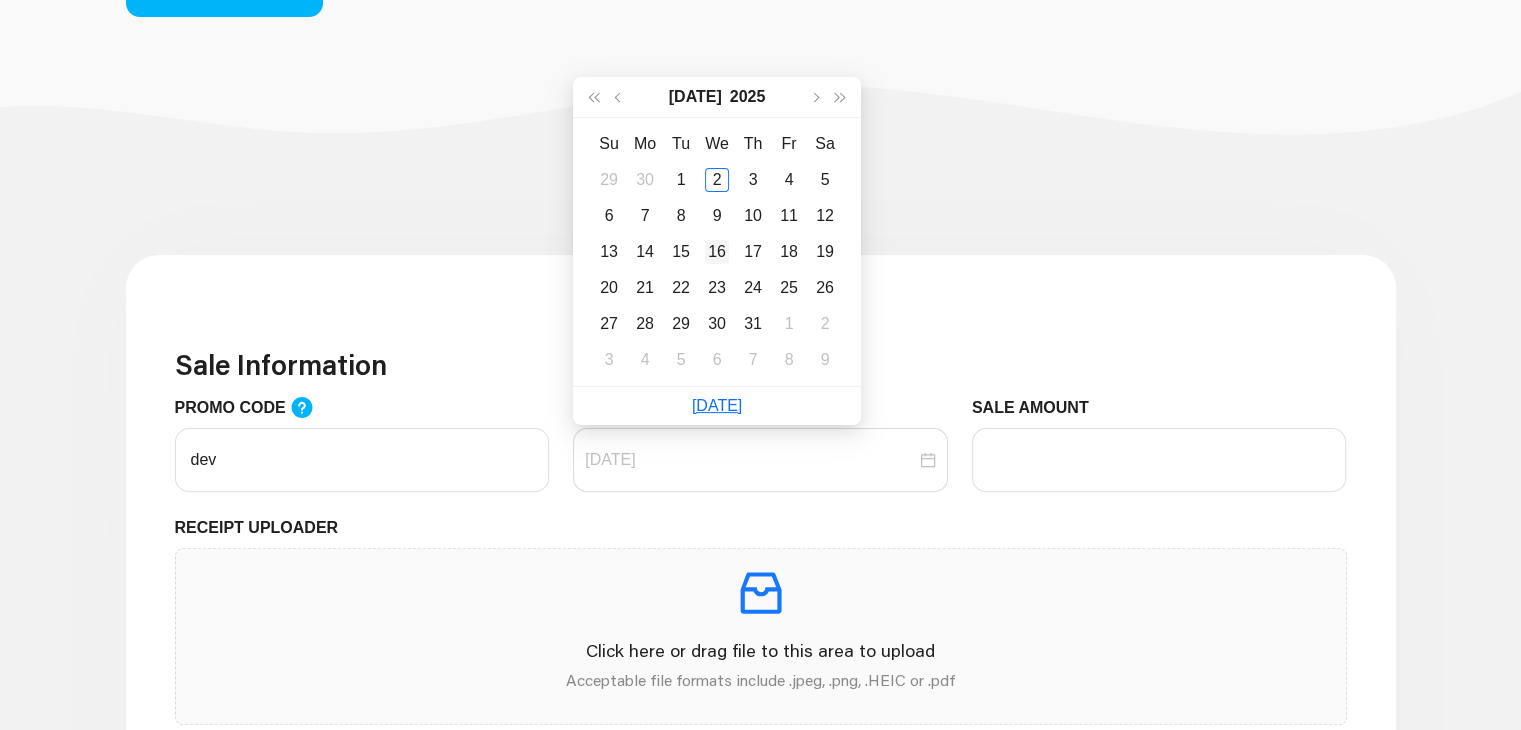 click on "16" at bounding box center [717, 252] 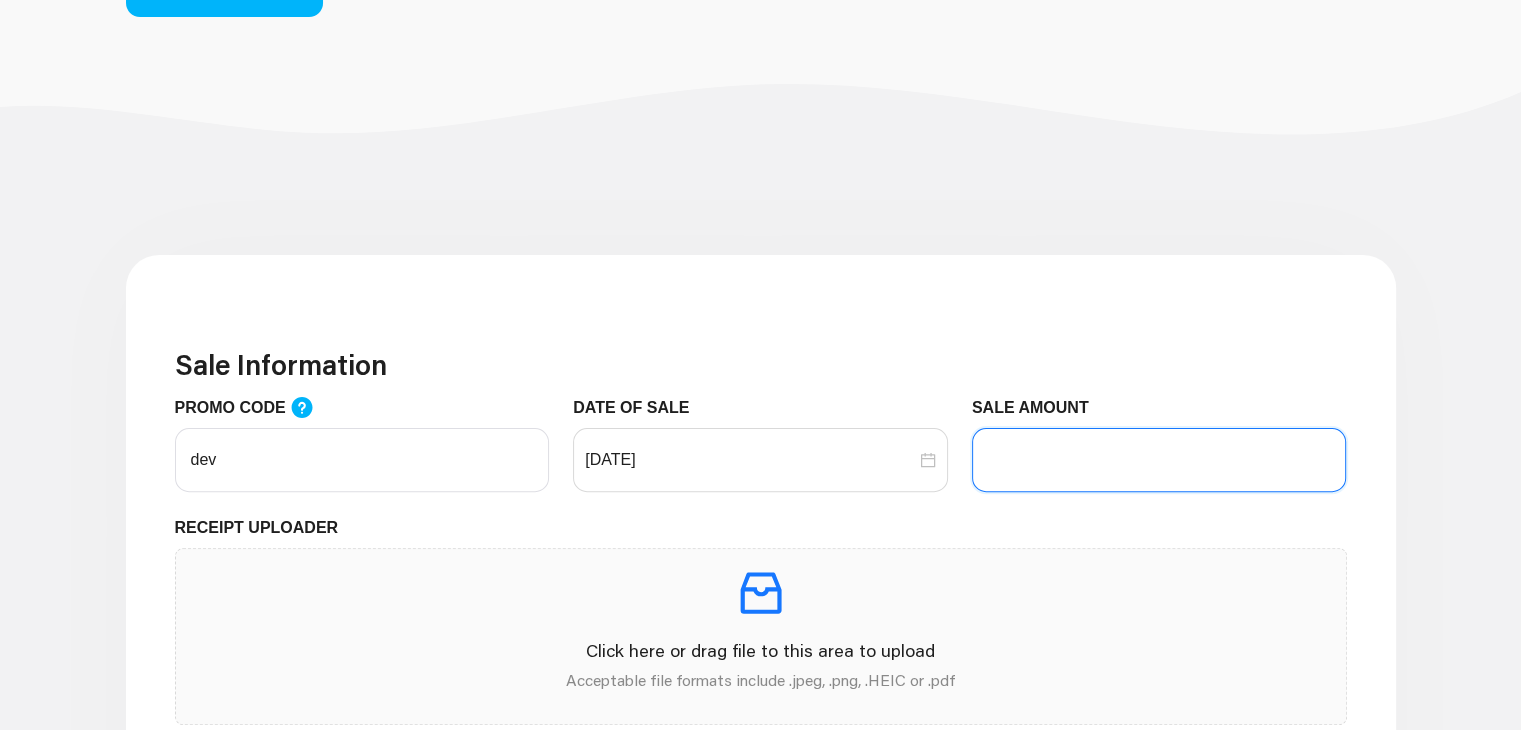 click on "SALE AMOUNT" at bounding box center [1159, 460] 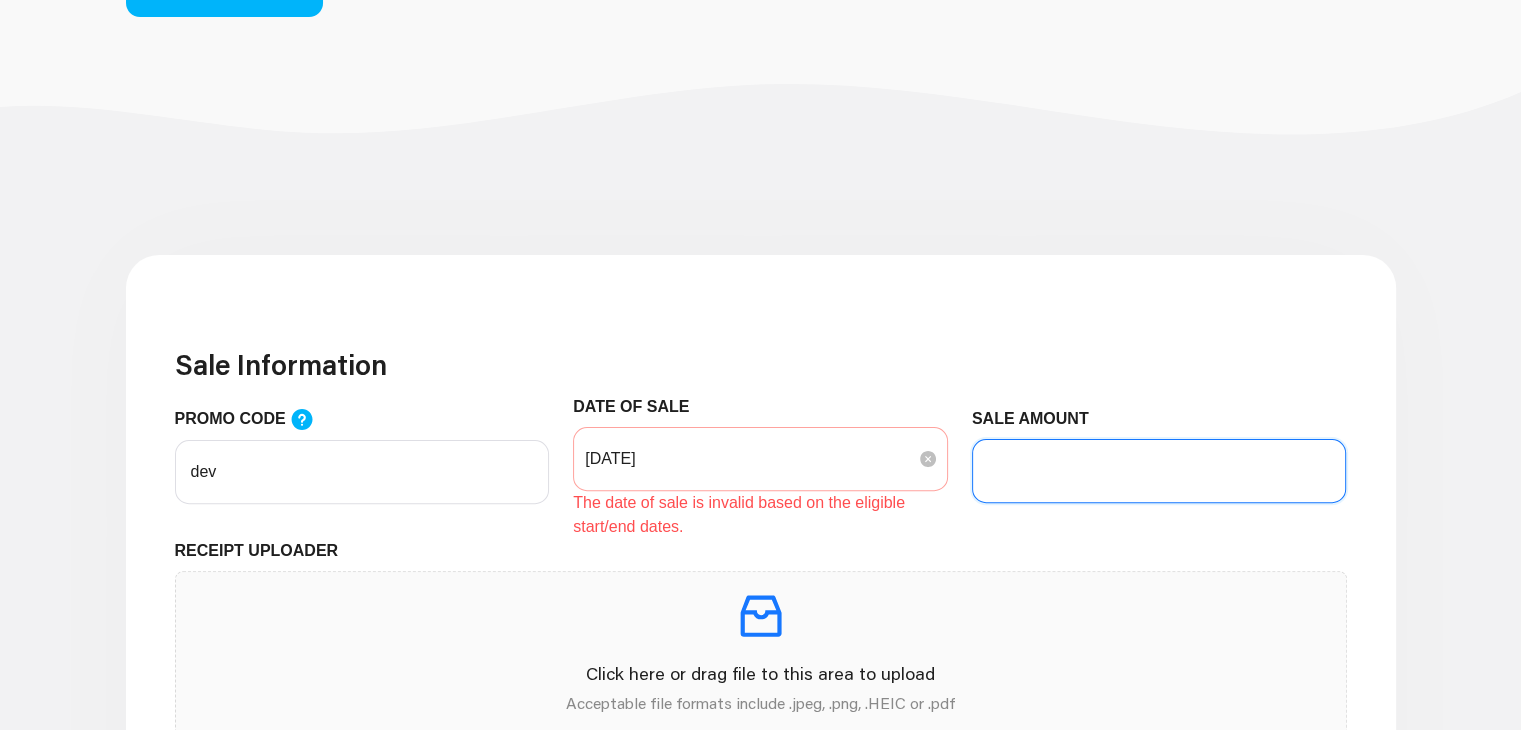 click on "[DATE]" at bounding box center (760, 459) 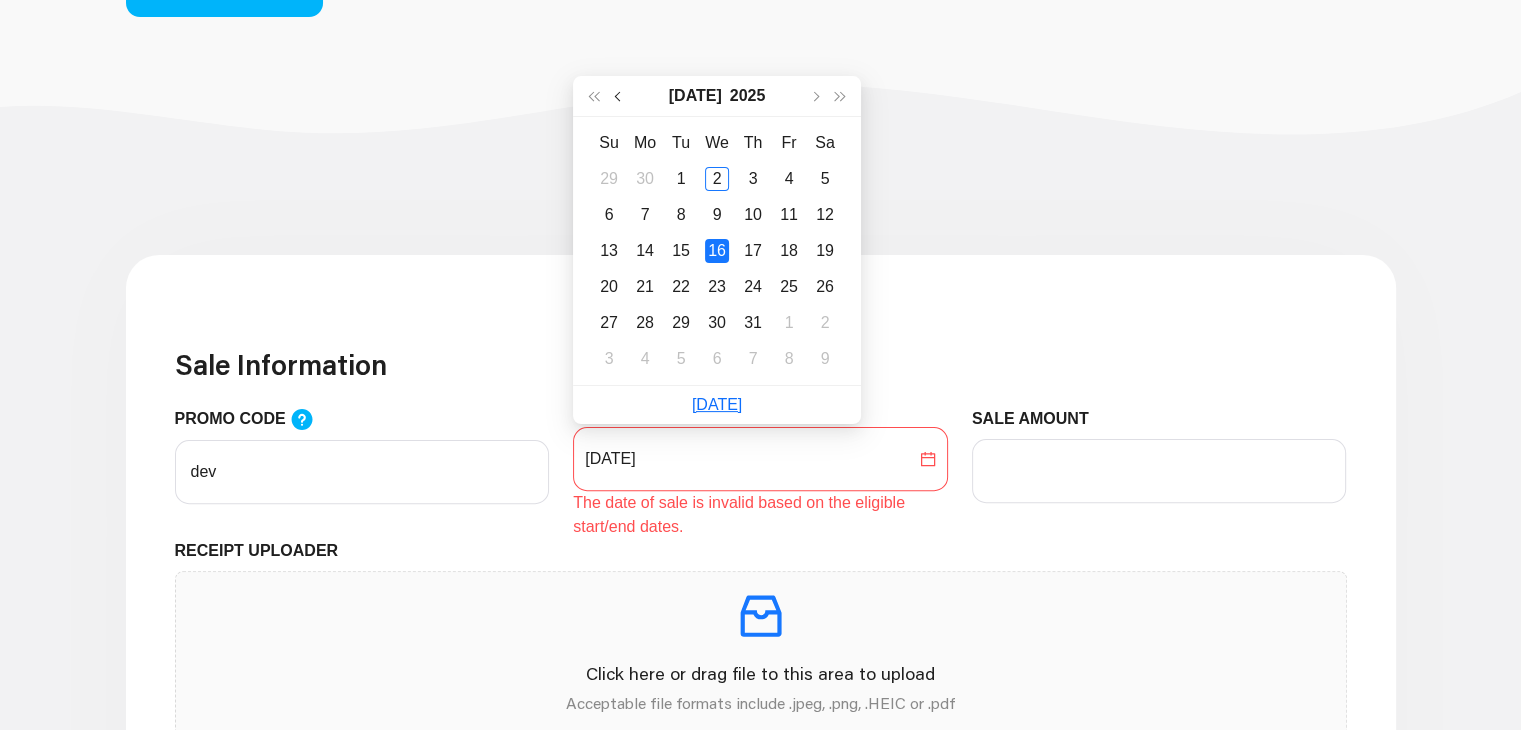 click at bounding box center (619, 96) 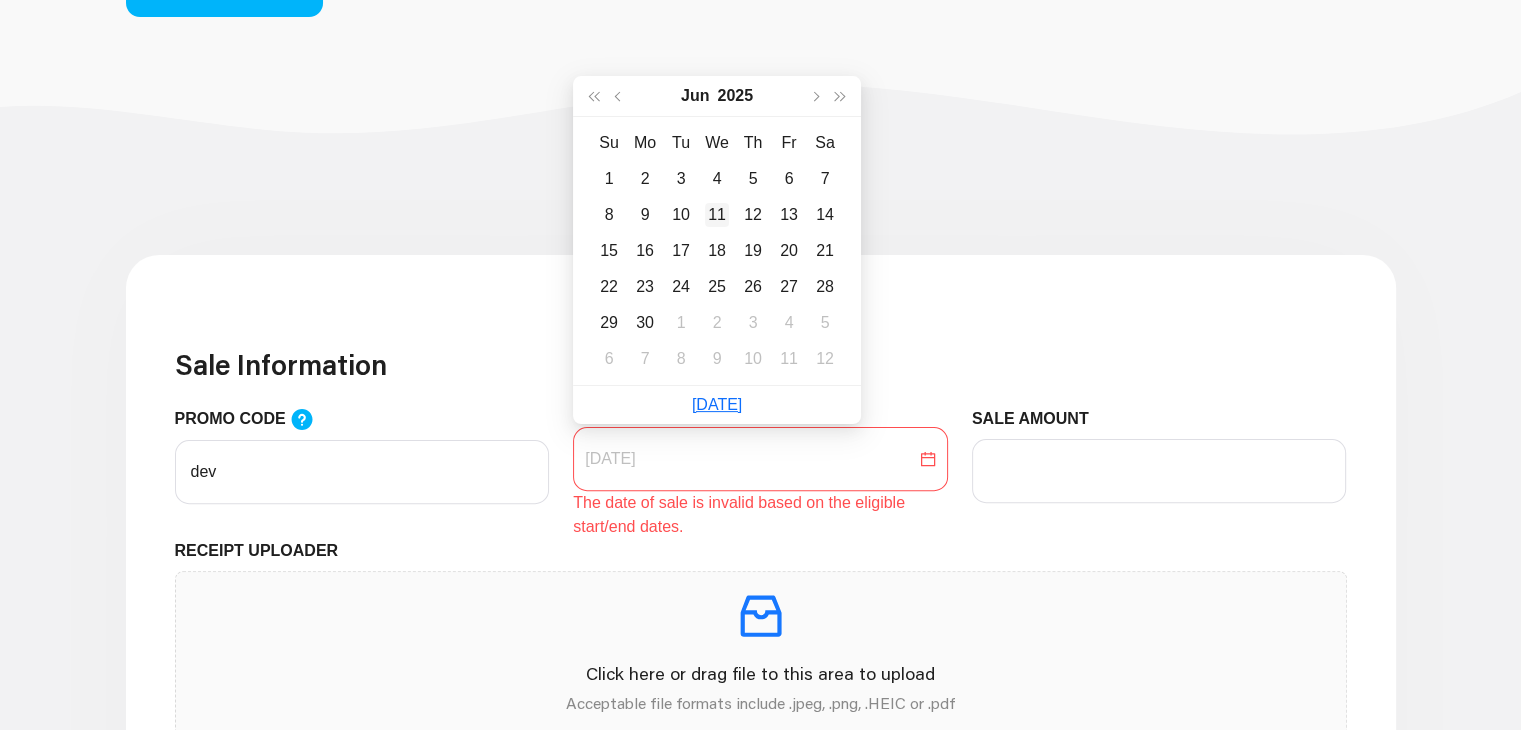 click on "11" at bounding box center [717, 215] 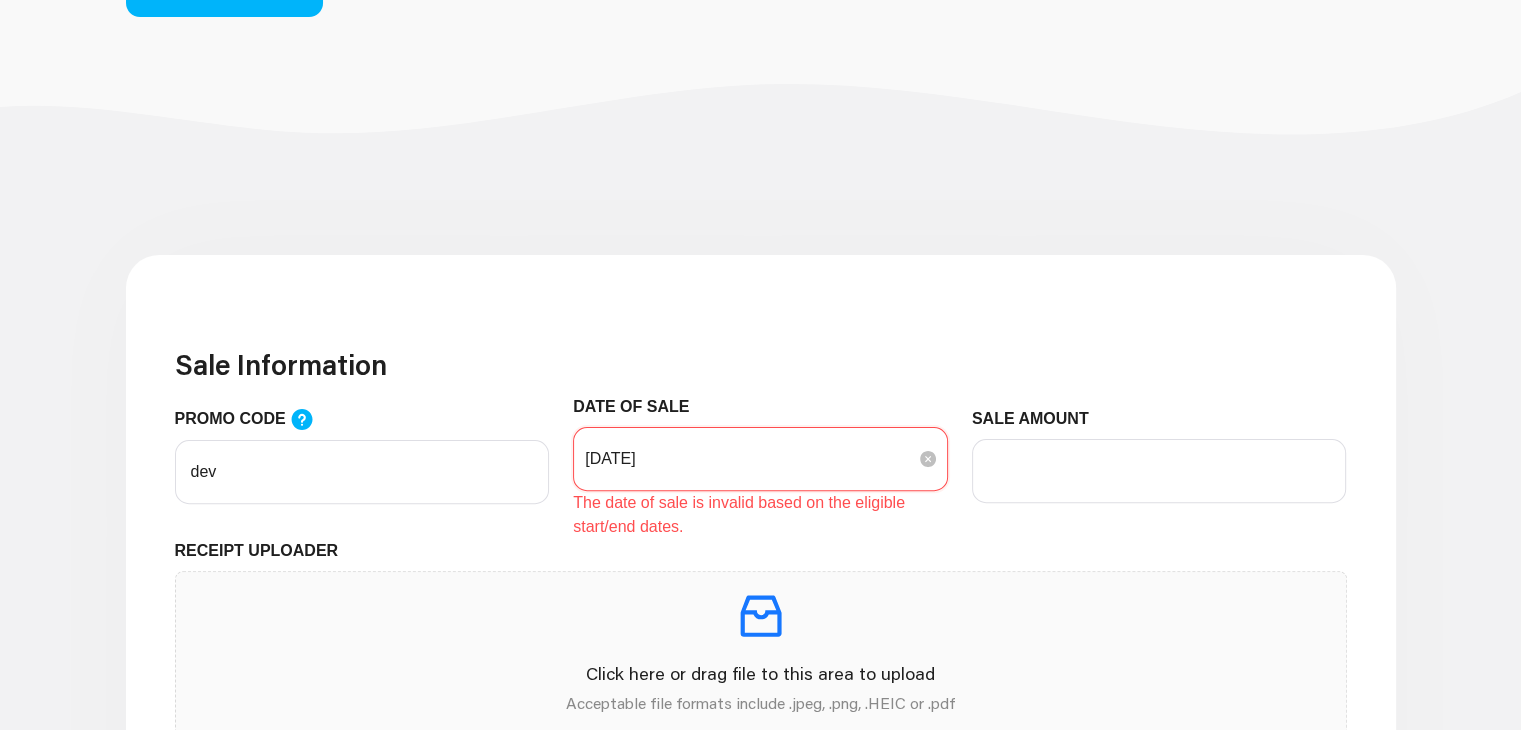 click on "[DATE]" at bounding box center [750, 459] 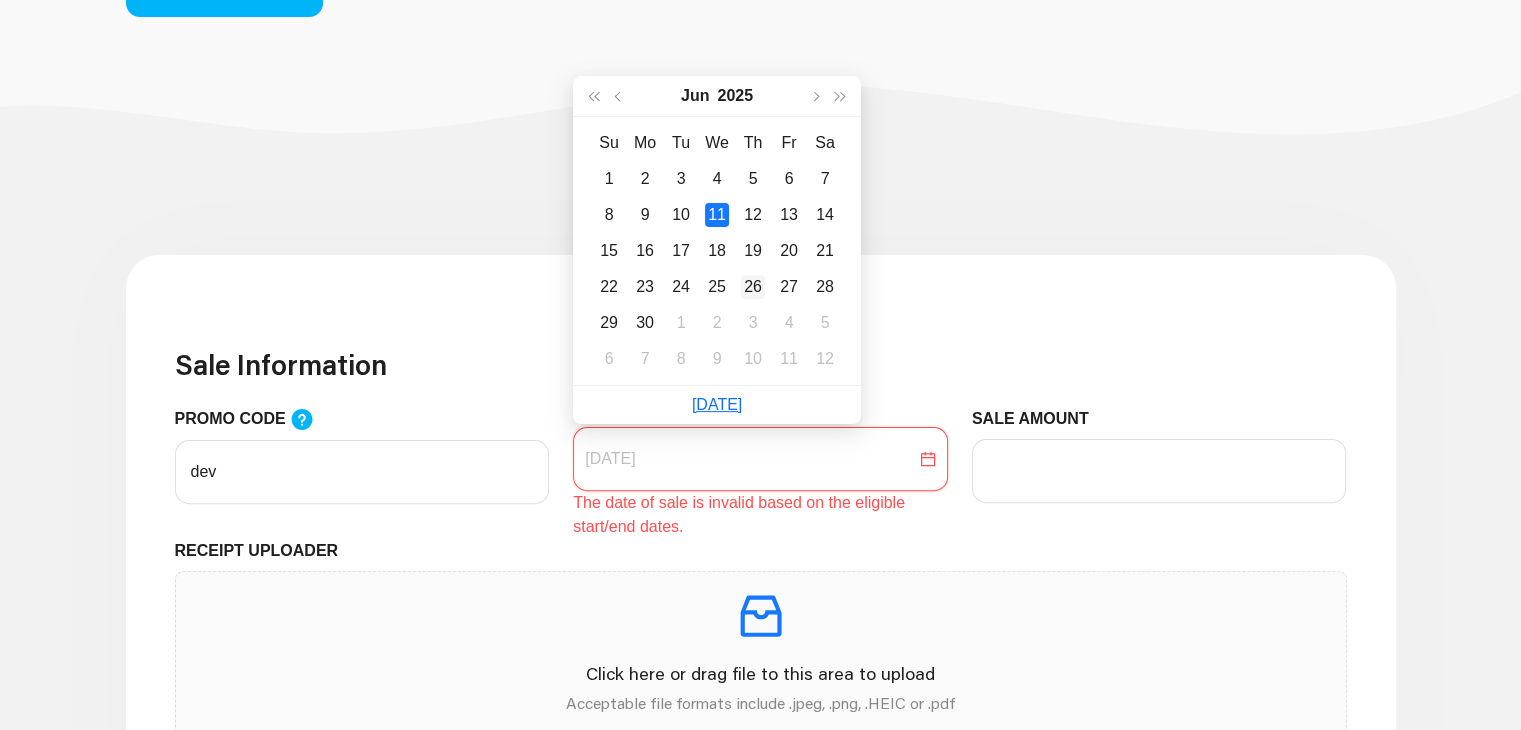 type on "[DATE]" 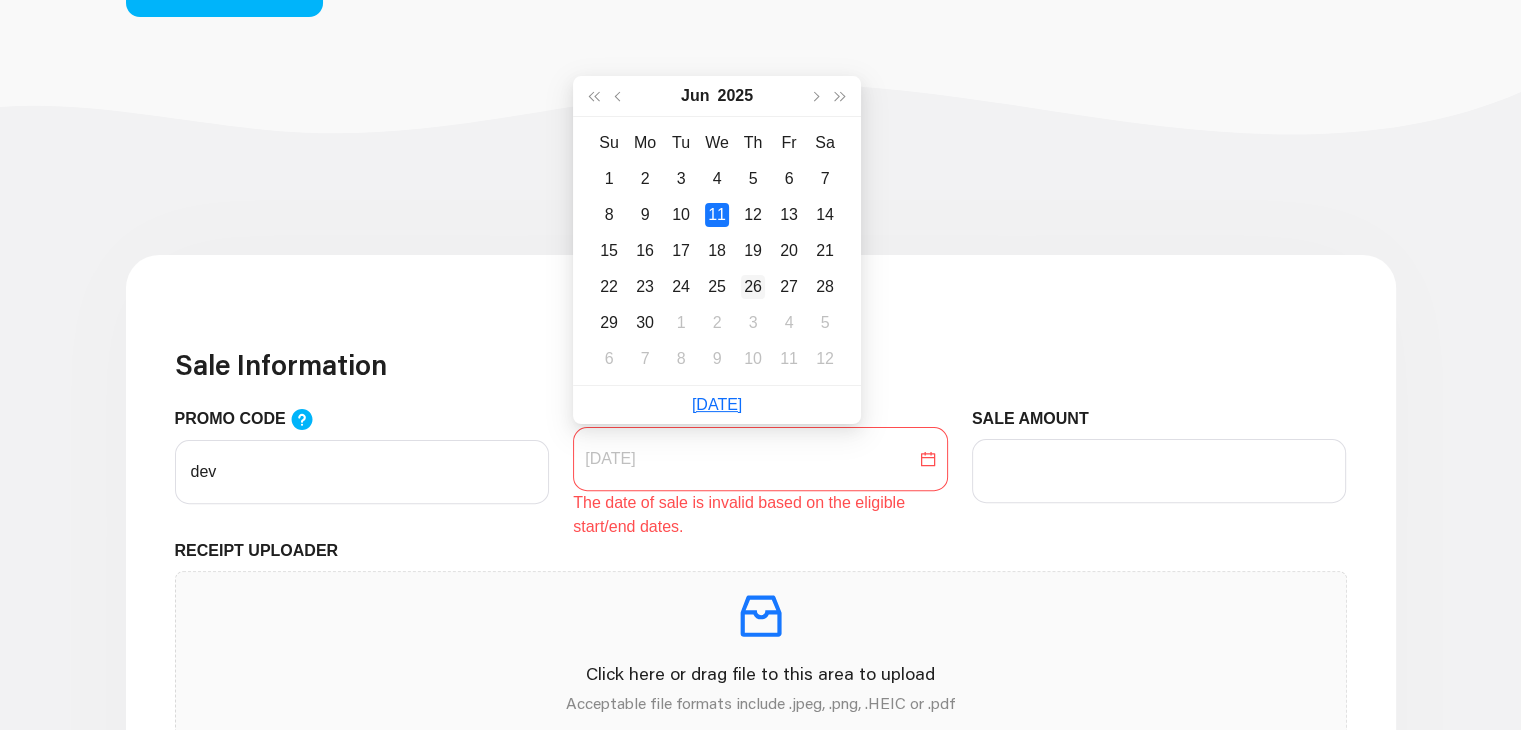 click on "26" at bounding box center [753, 287] 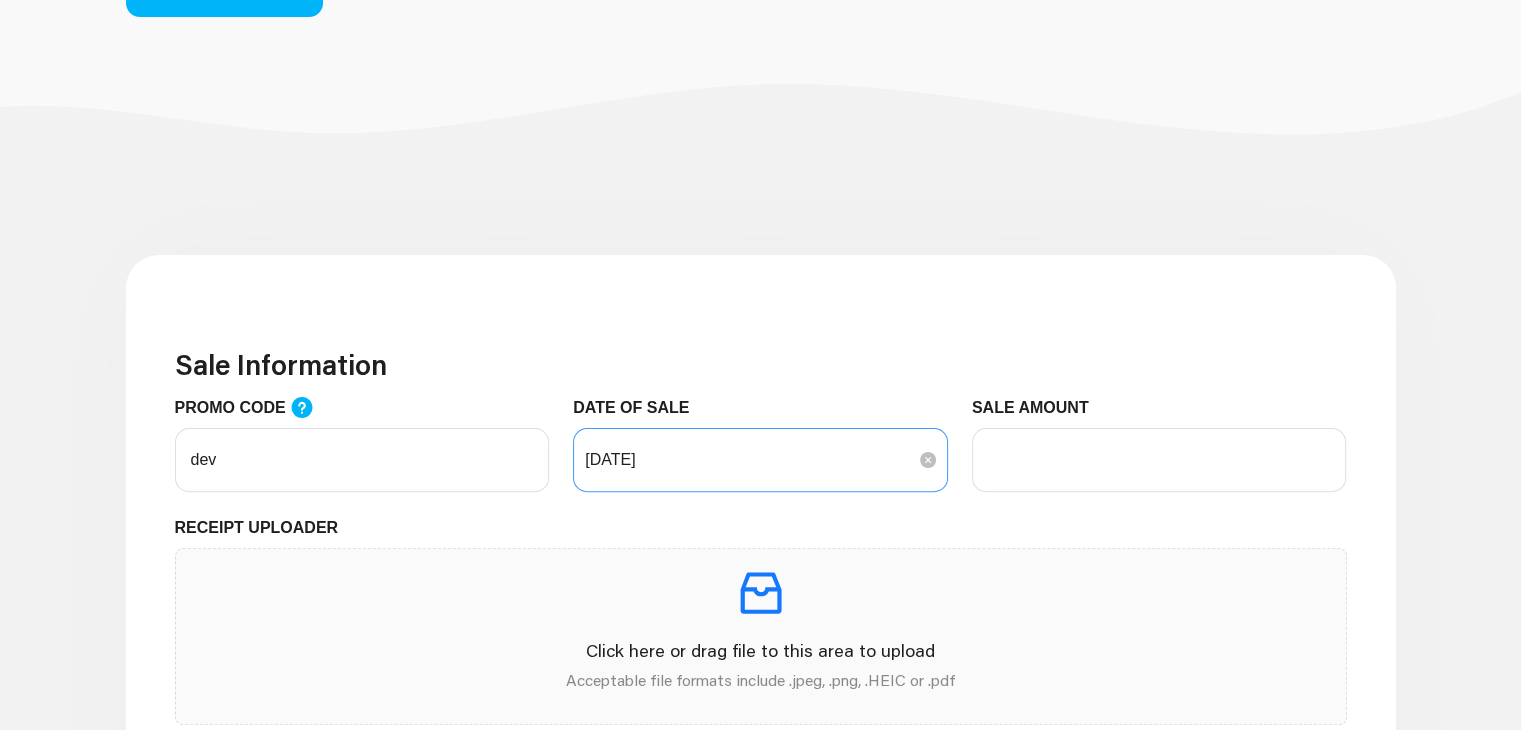click on "[DATE]" at bounding box center (760, 460) 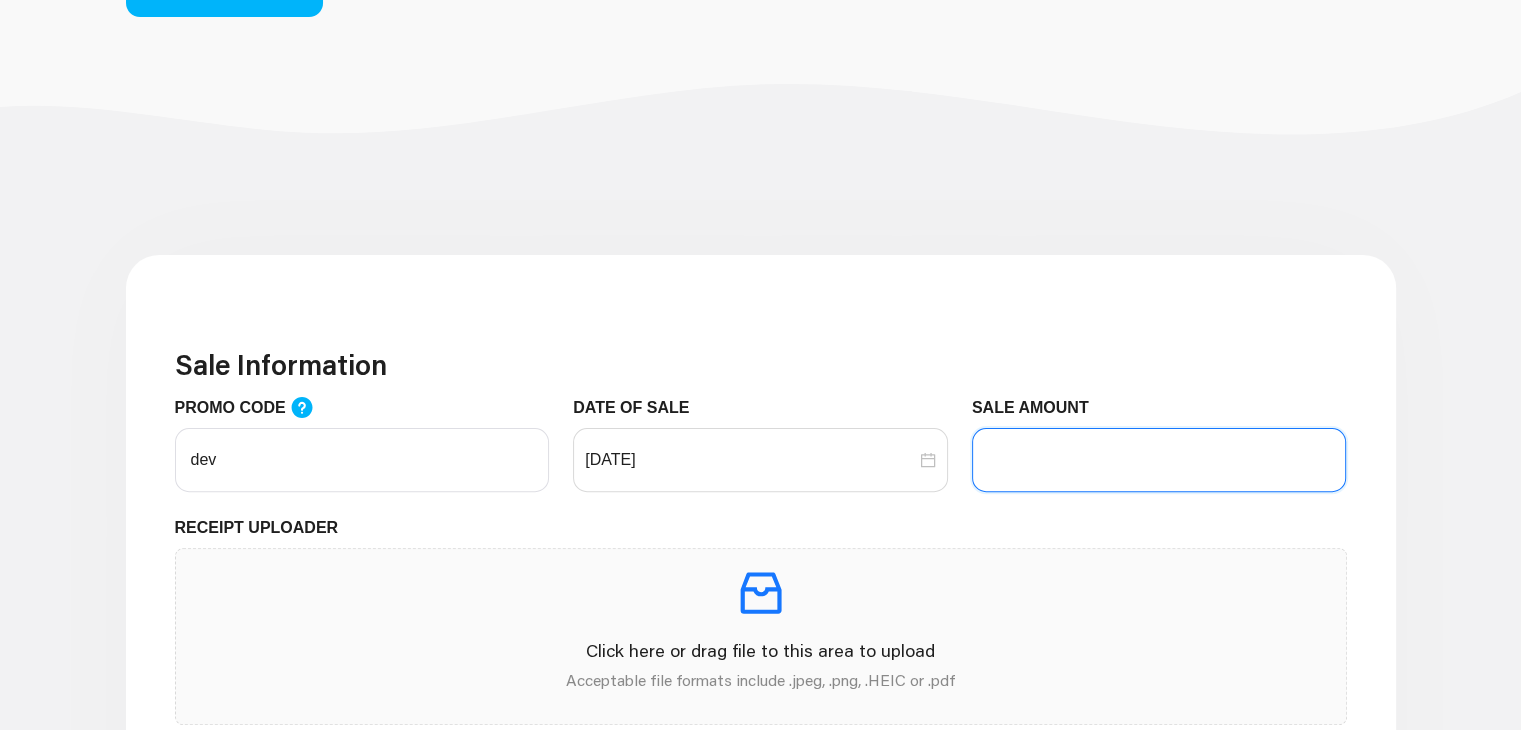 click on "SALE AMOUNT" at bounding box center [1159, 460] 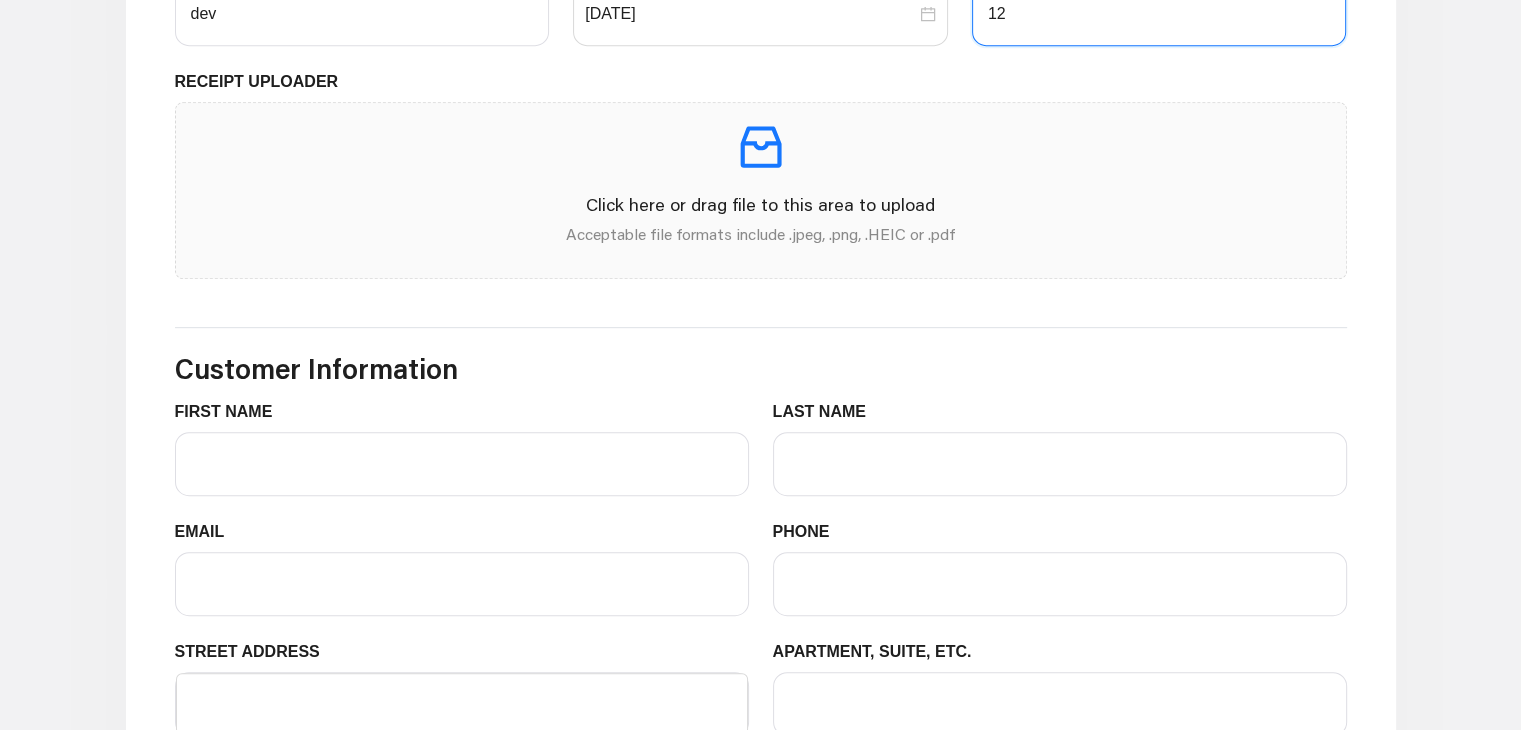 scroll, scrollTop: 998, scrollLeft: 0, axis: vertical 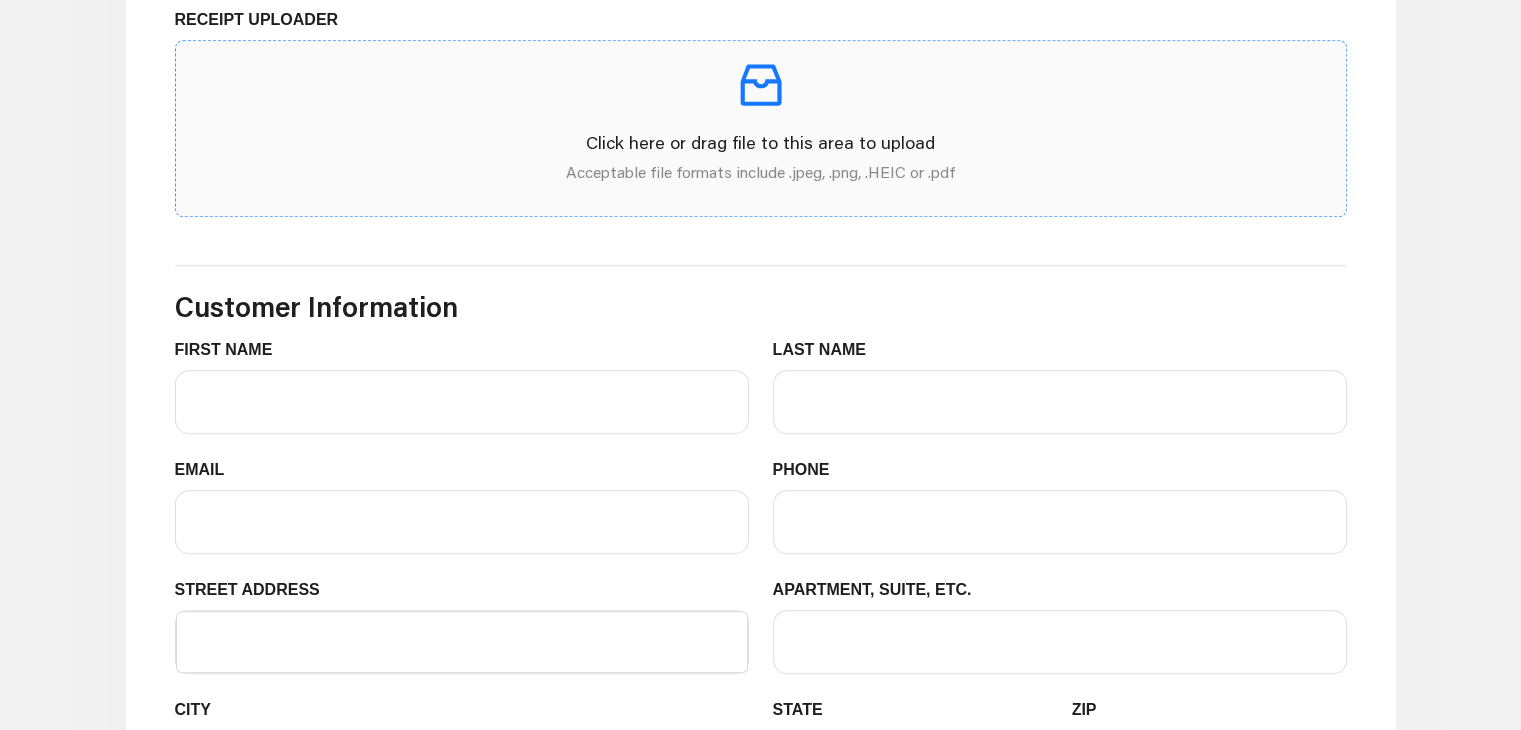 click on "Click here or drag file to this area to upload Acceptable file formats include .jpeg, .png, .HEIC or .pdf" at bounding box center [761, 128] 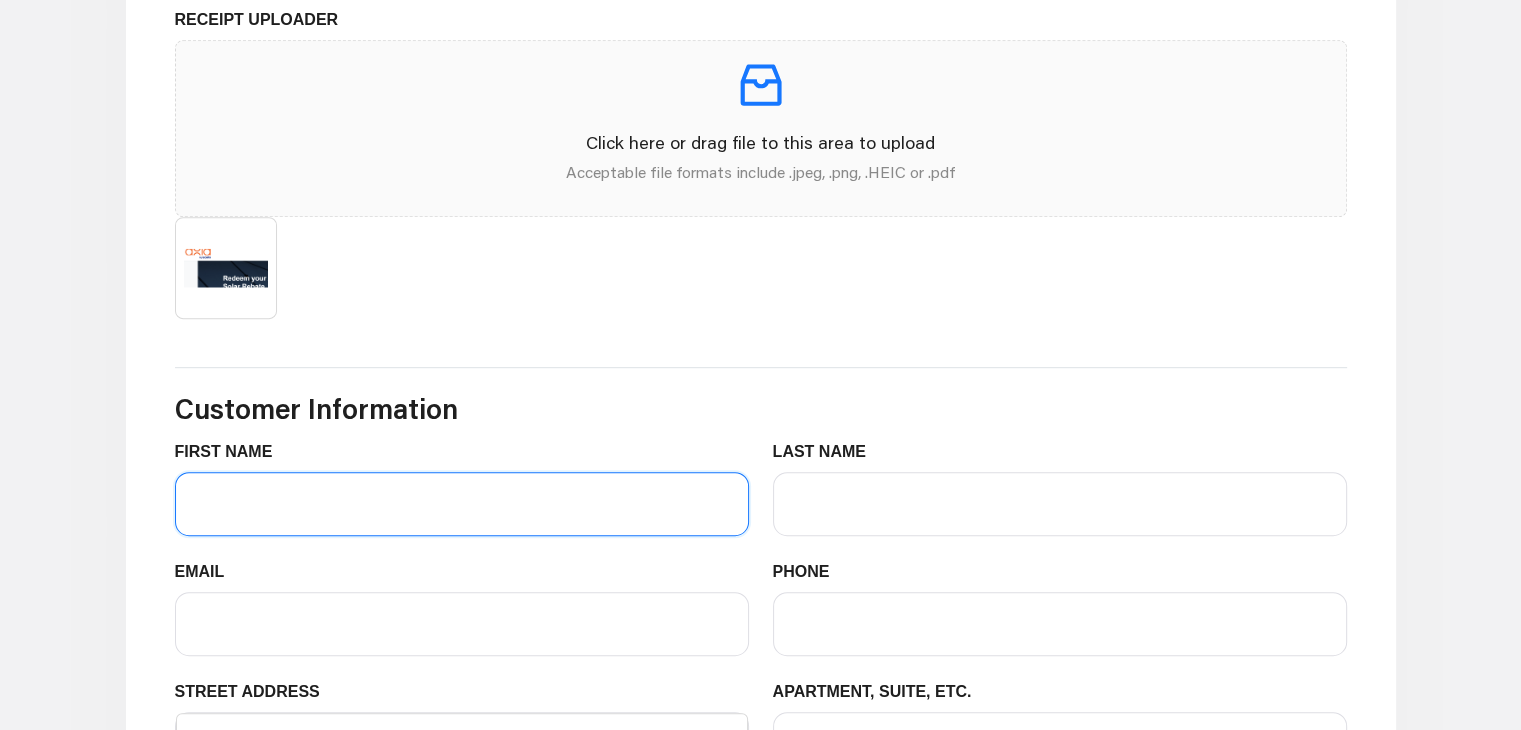 click on "FIRST NAME" at bounding box center [462, 504] 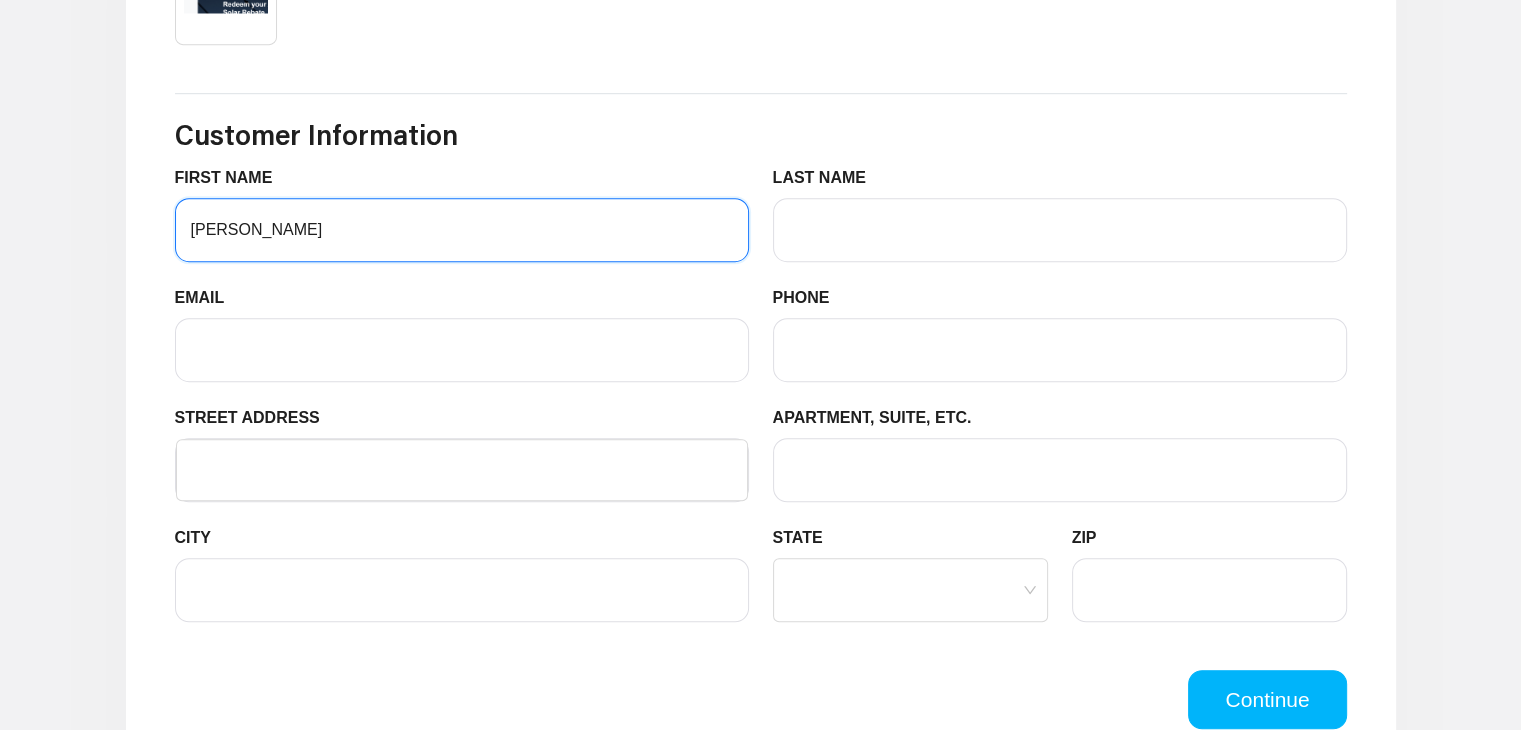 scroll, scrollTop: 1288, scrollLeft: 0, axis: vertical 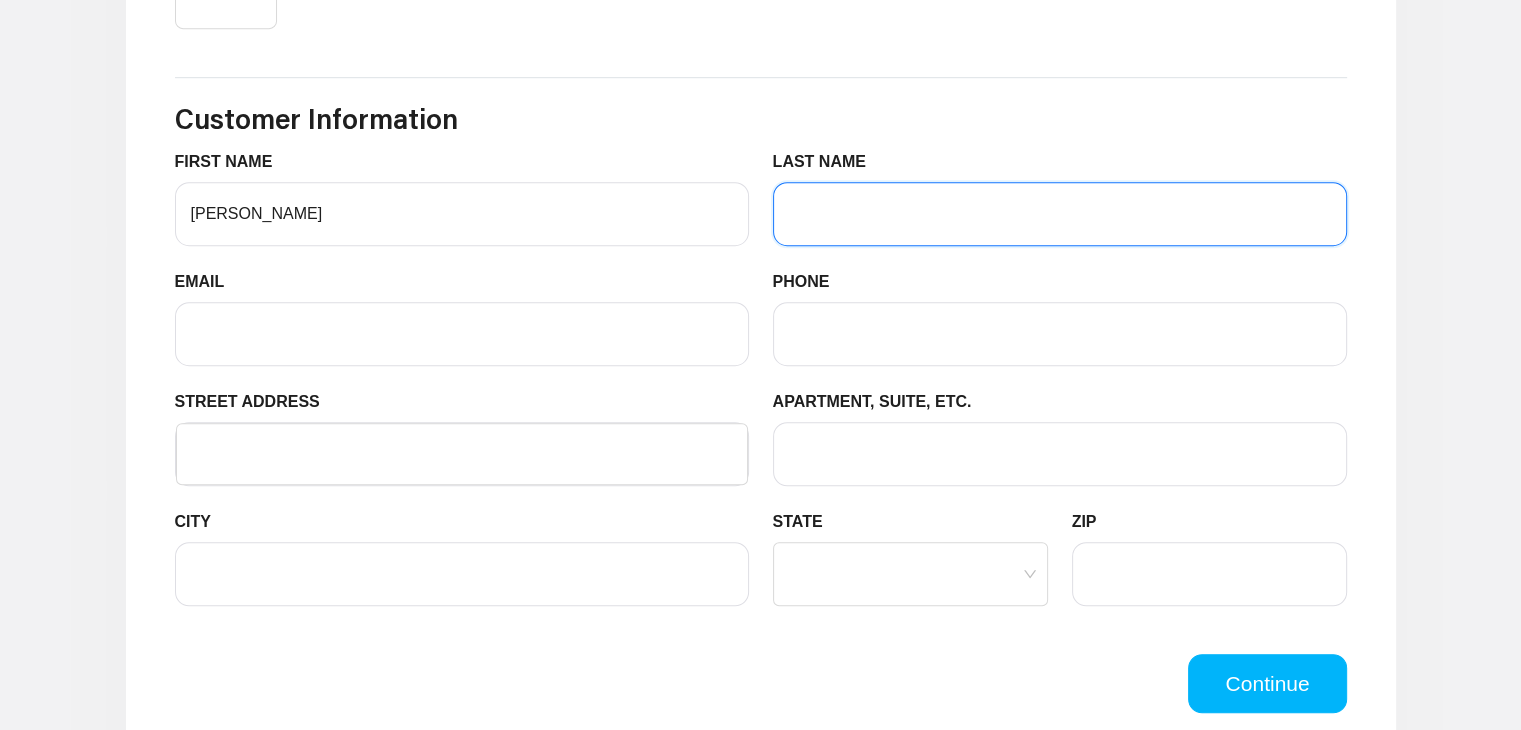 click on "LAST NAME" at bounding box center [1060, 214] 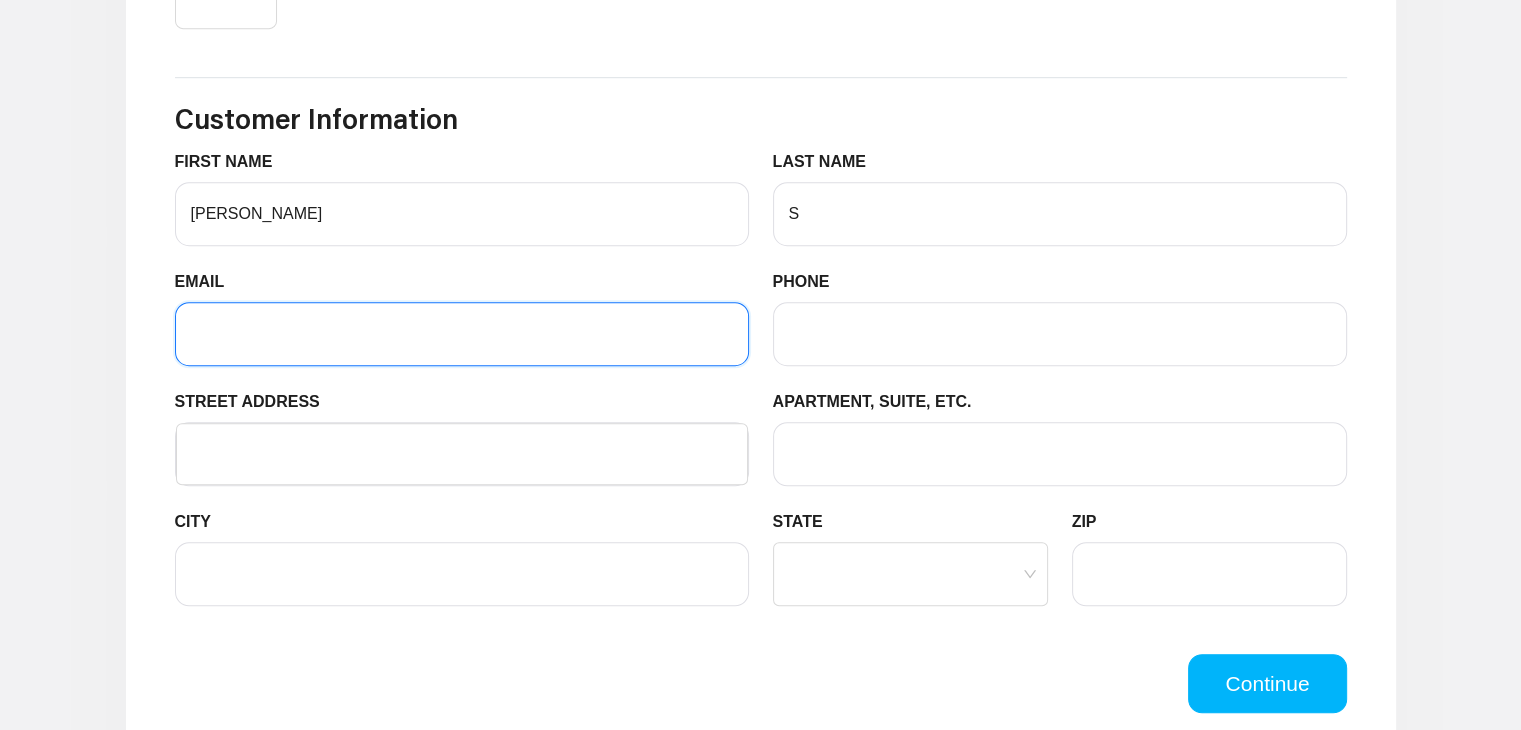 click on "EMAIL" at bounding box center (462, 334) 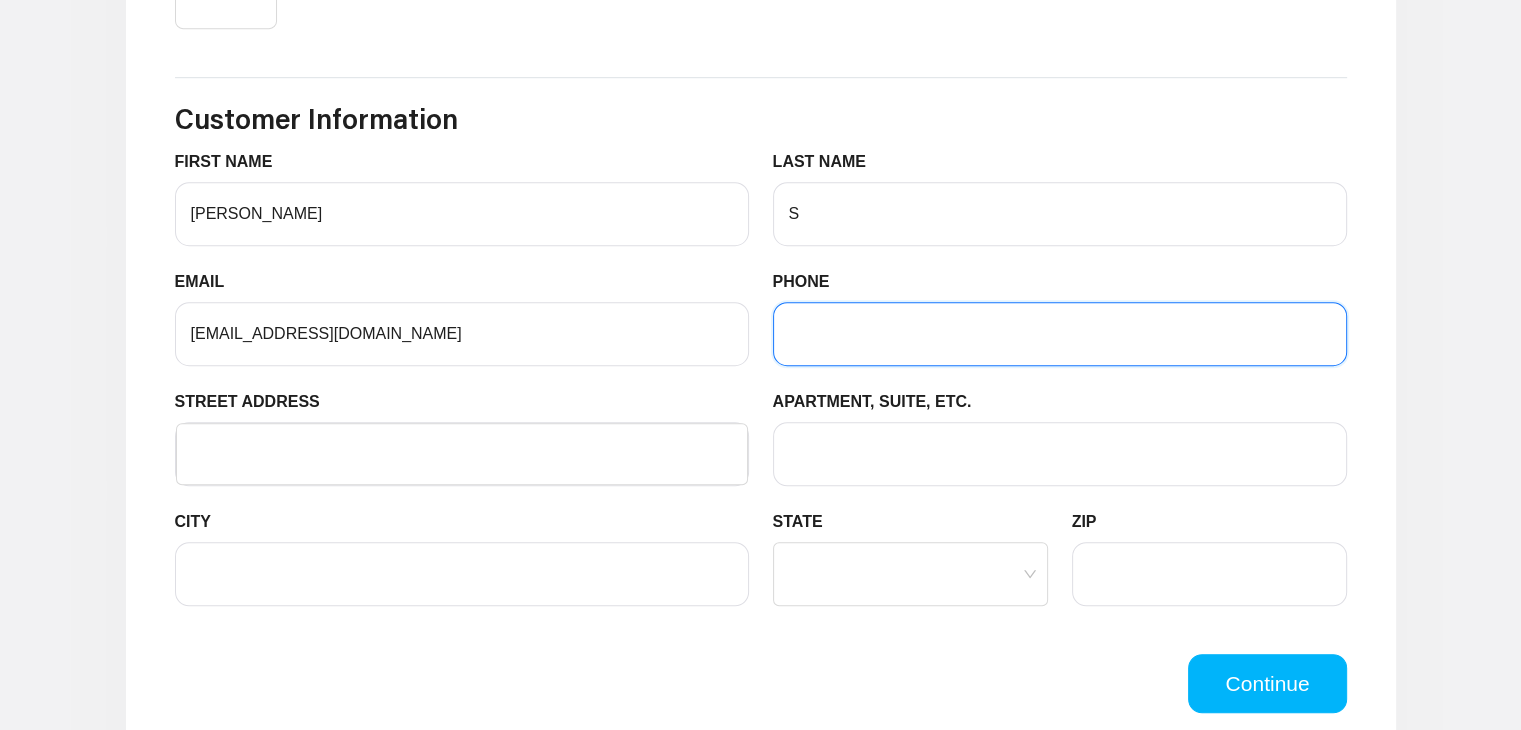 click on "PHONE" at bounding box center [1060, 334] 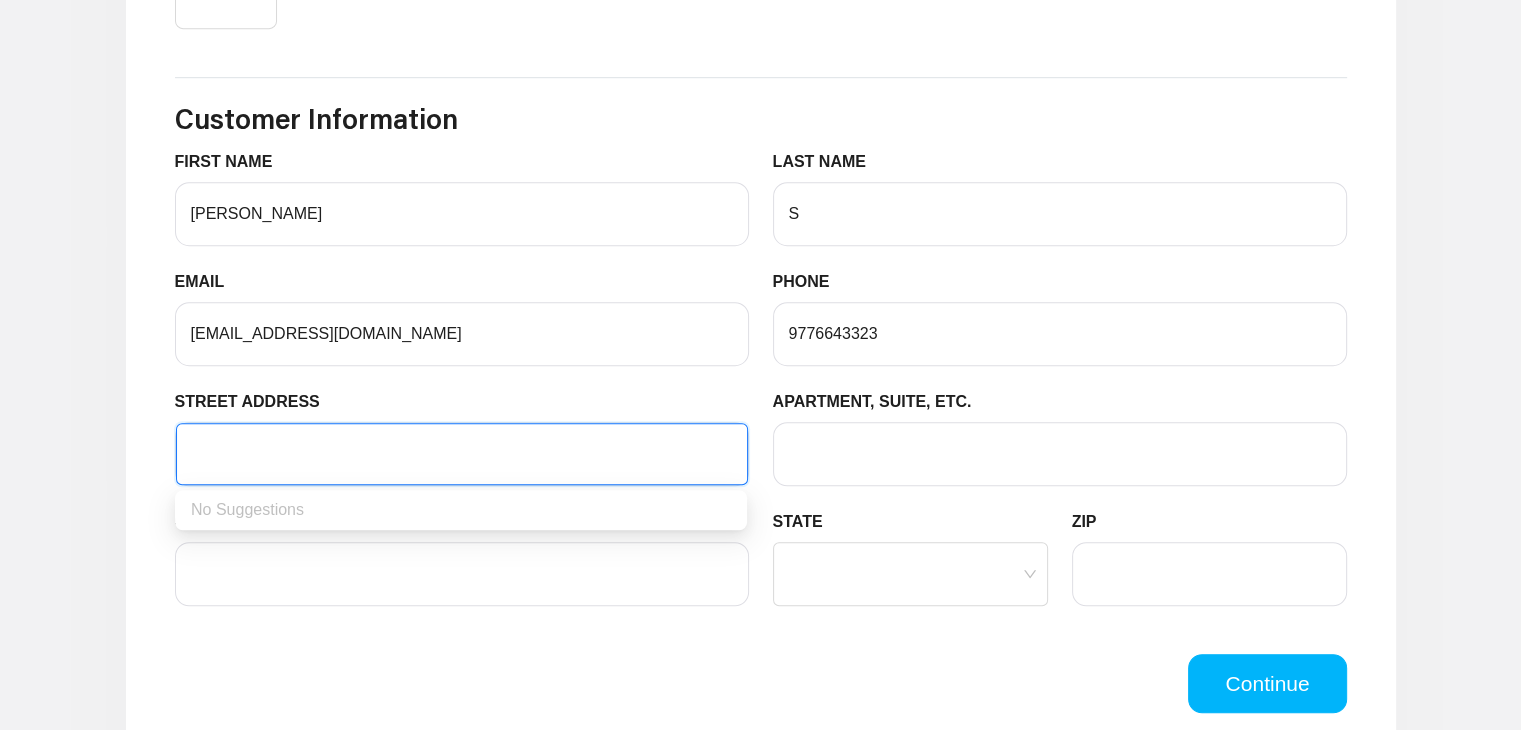click on "STREET ADDRESS" at bounding box center (462, 454) 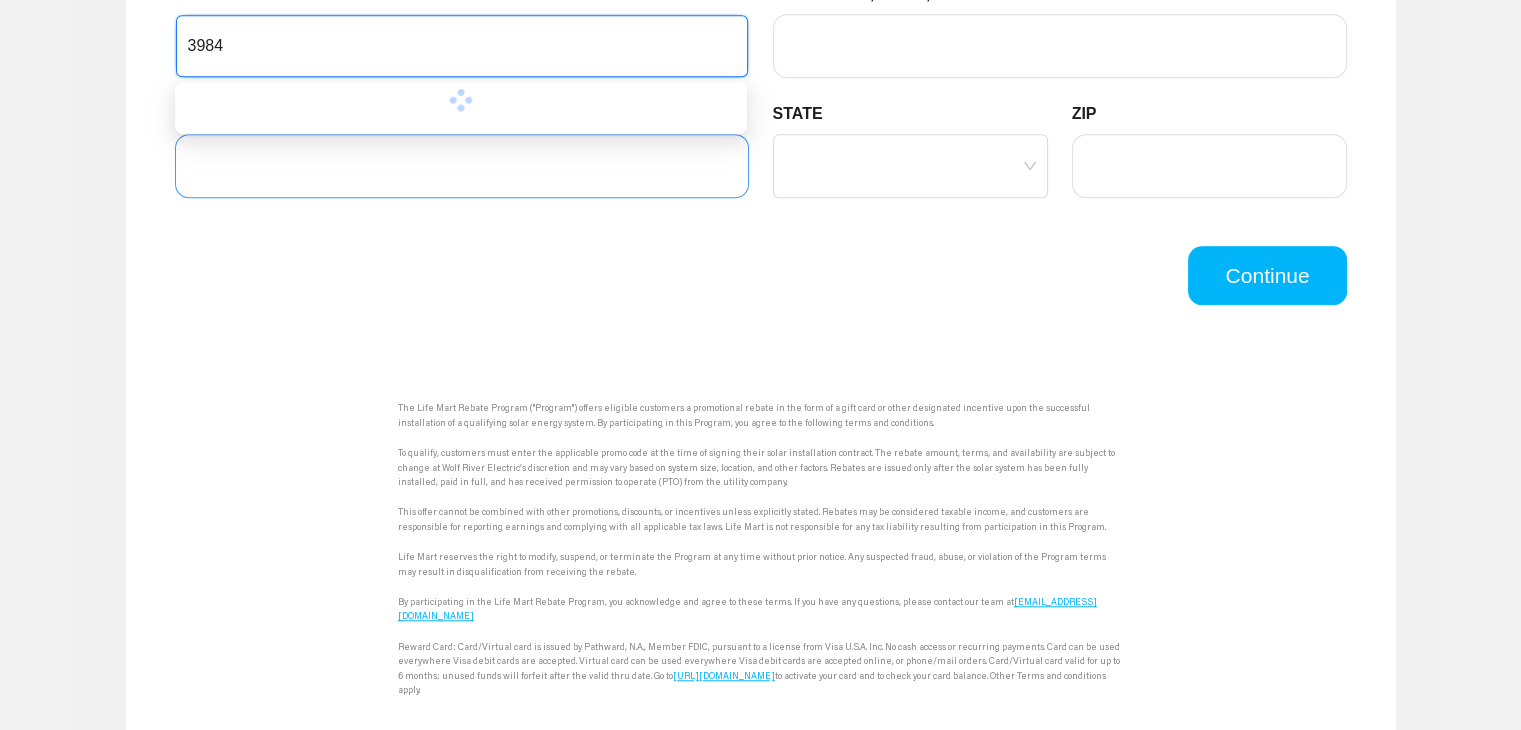 scroll, scrollTop: 1711, scrollLeft: 0, axis: vertical 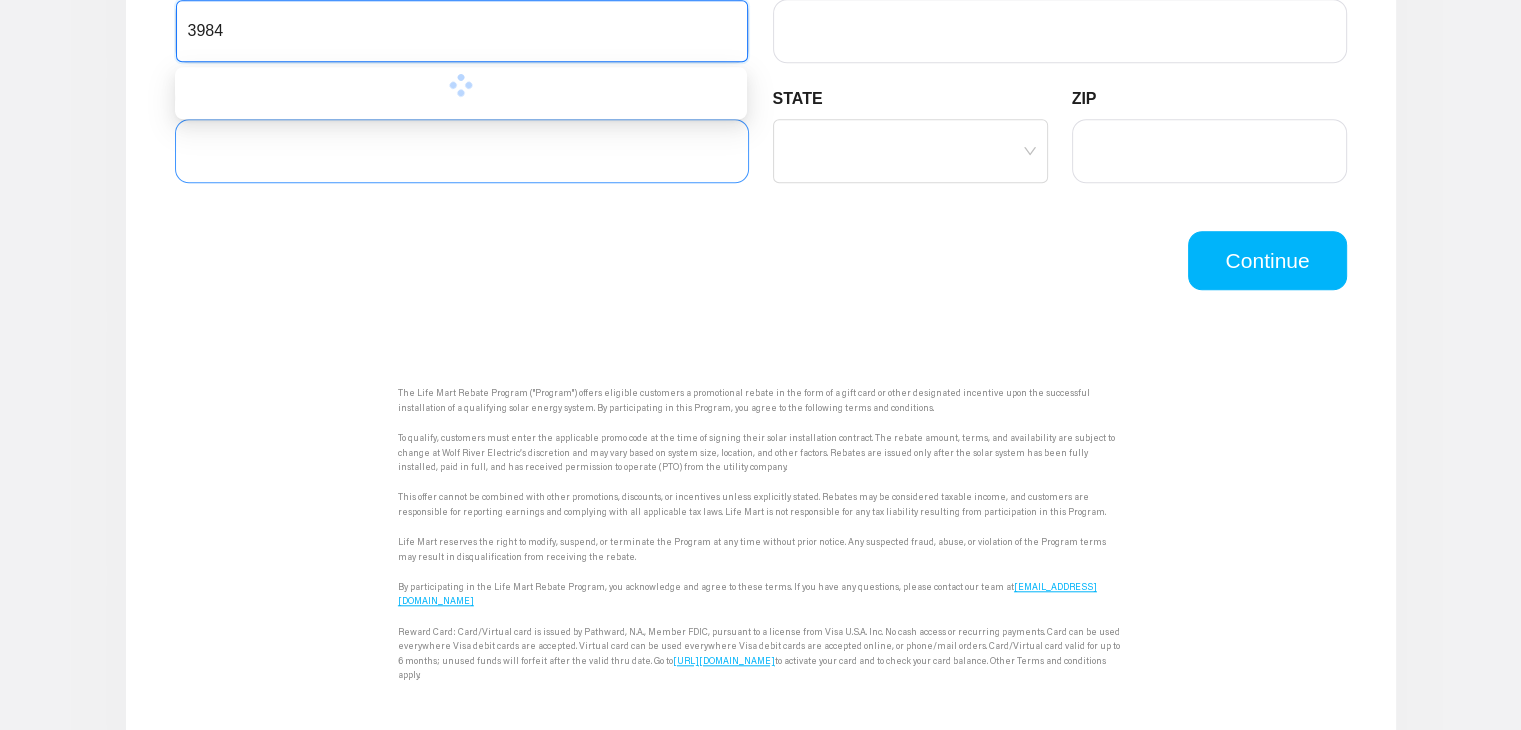 type on "3984" 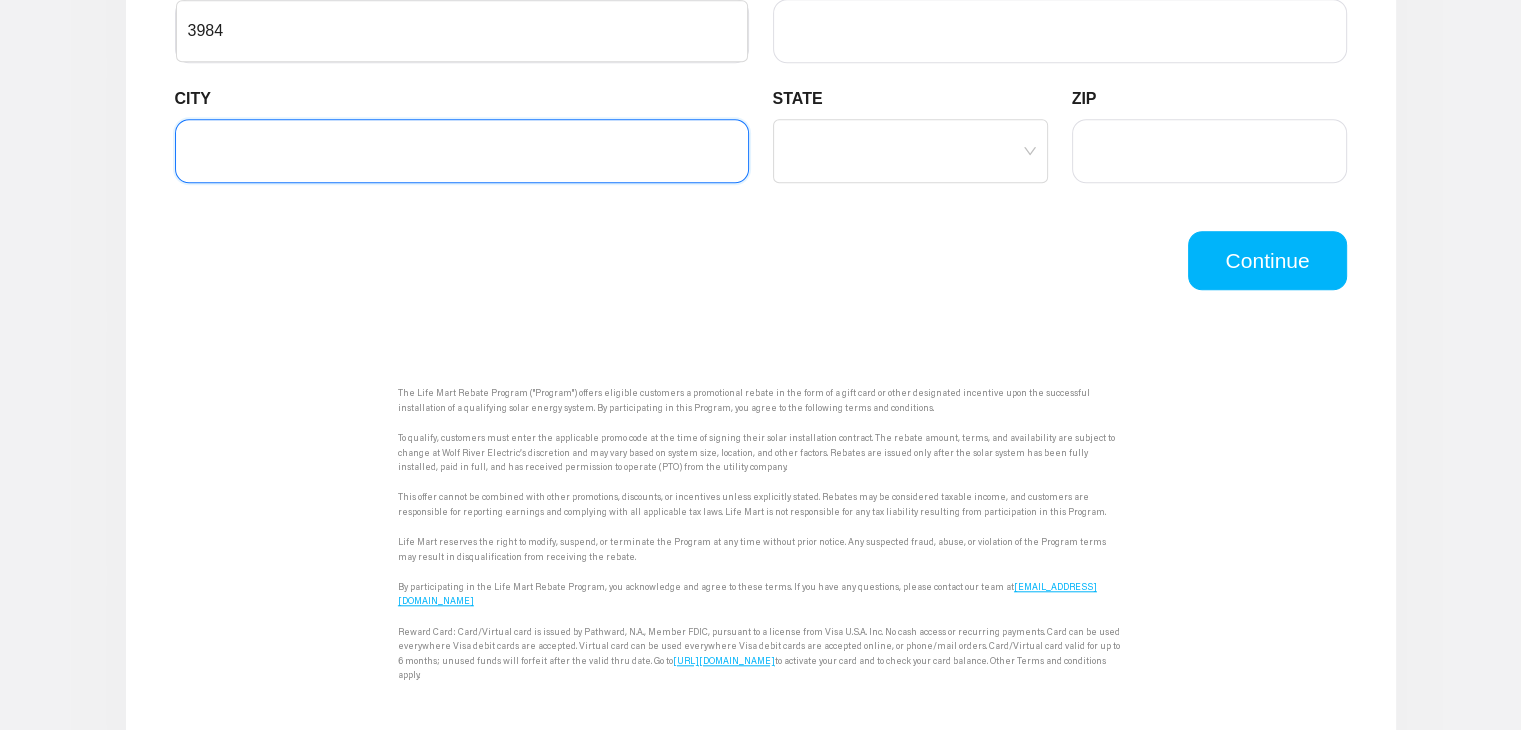click on "CITY" at bounding box center [462, 151] 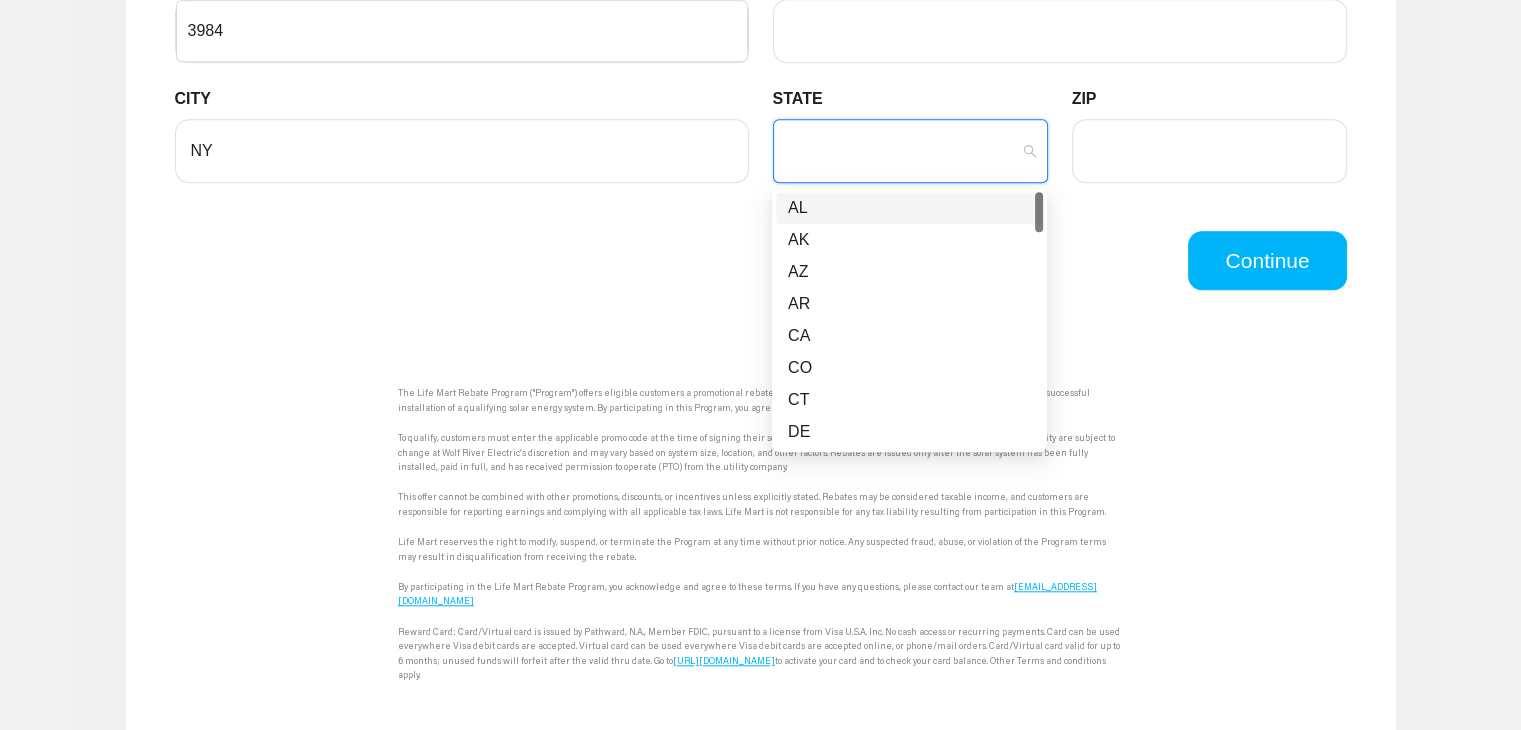 drag, startPoint x: 812, startPoint y: 152, endPoint x: 821, endPoint y: 211, distance: 59.682495 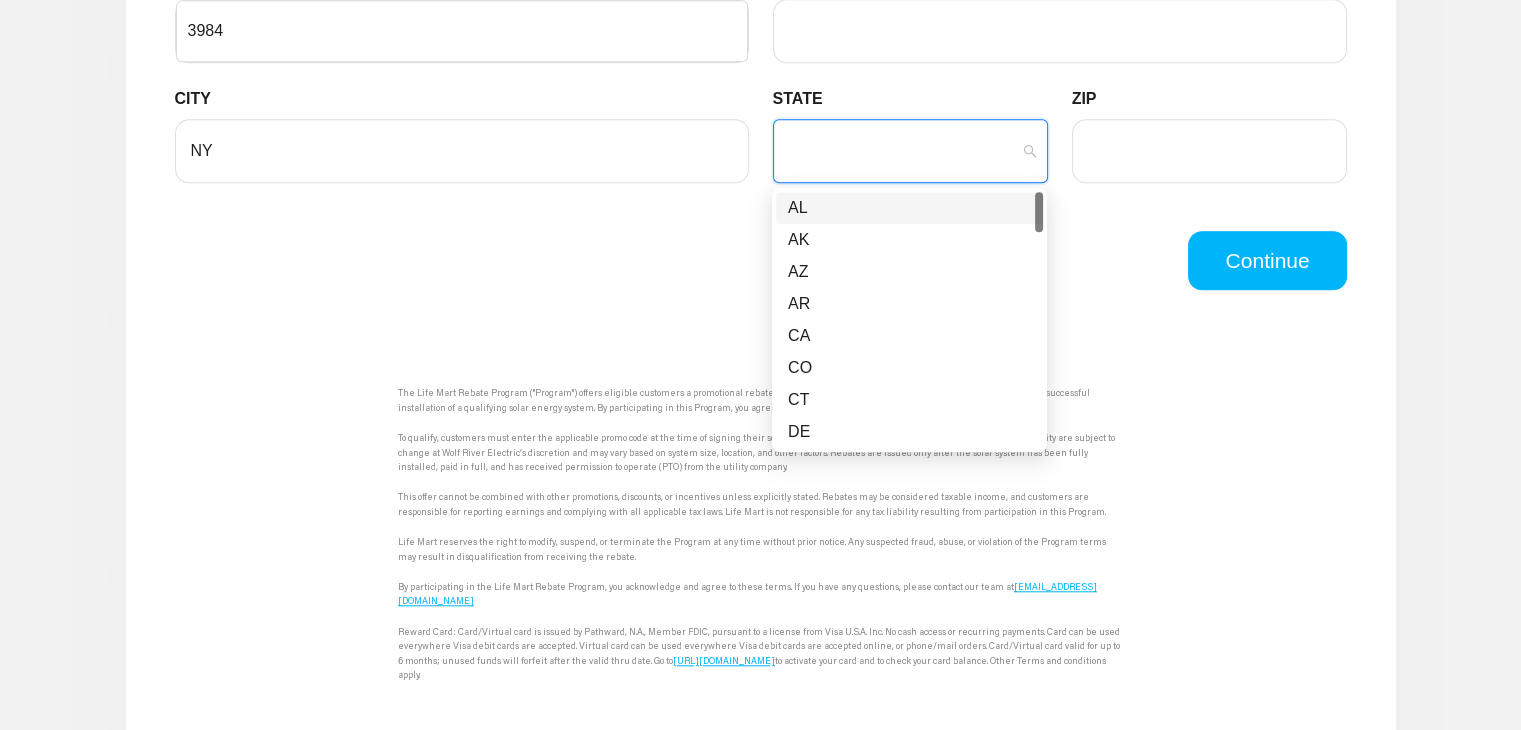click on "AL" at bounding box center [909, 208] 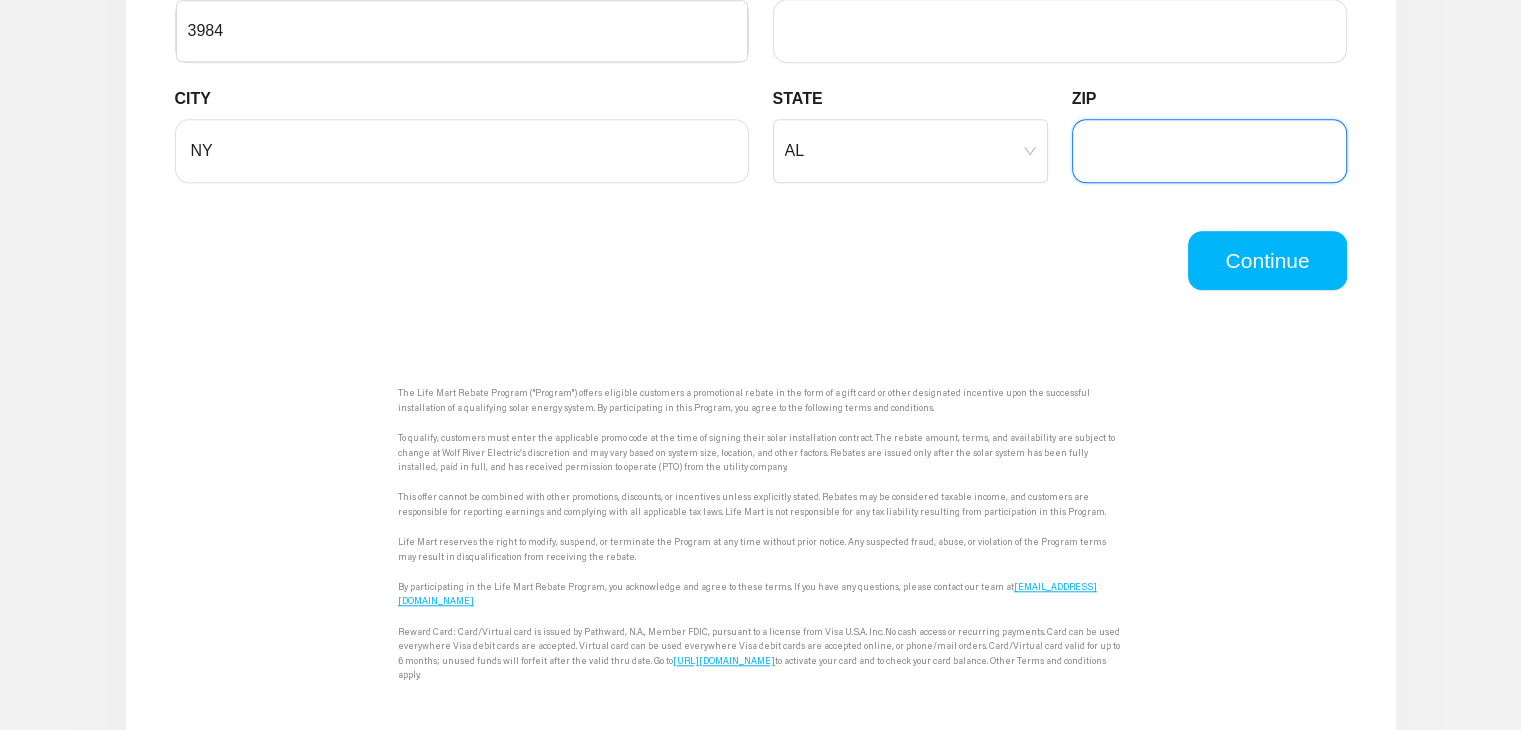 click on "ZIP" at bounding box center [1209, 151] 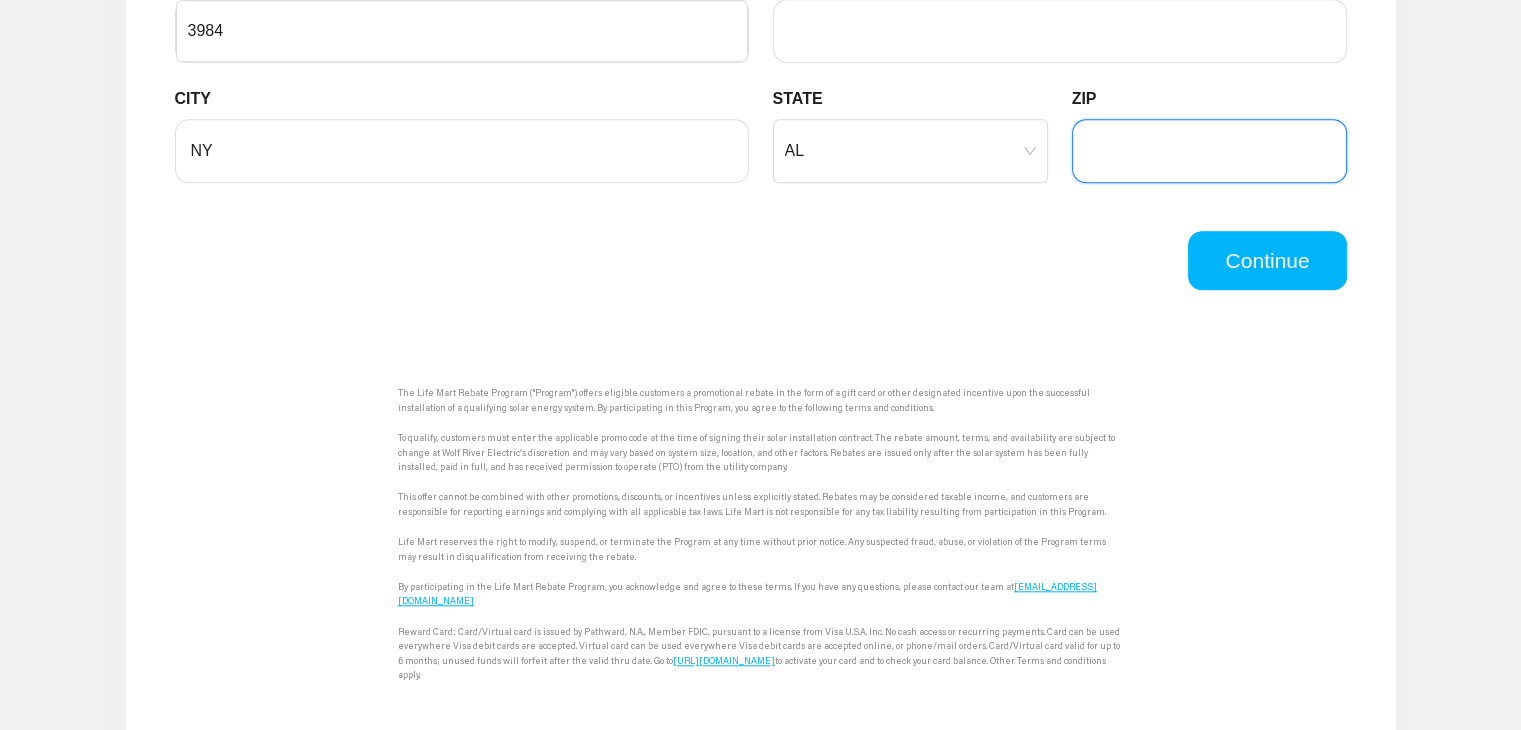 type on "36092" 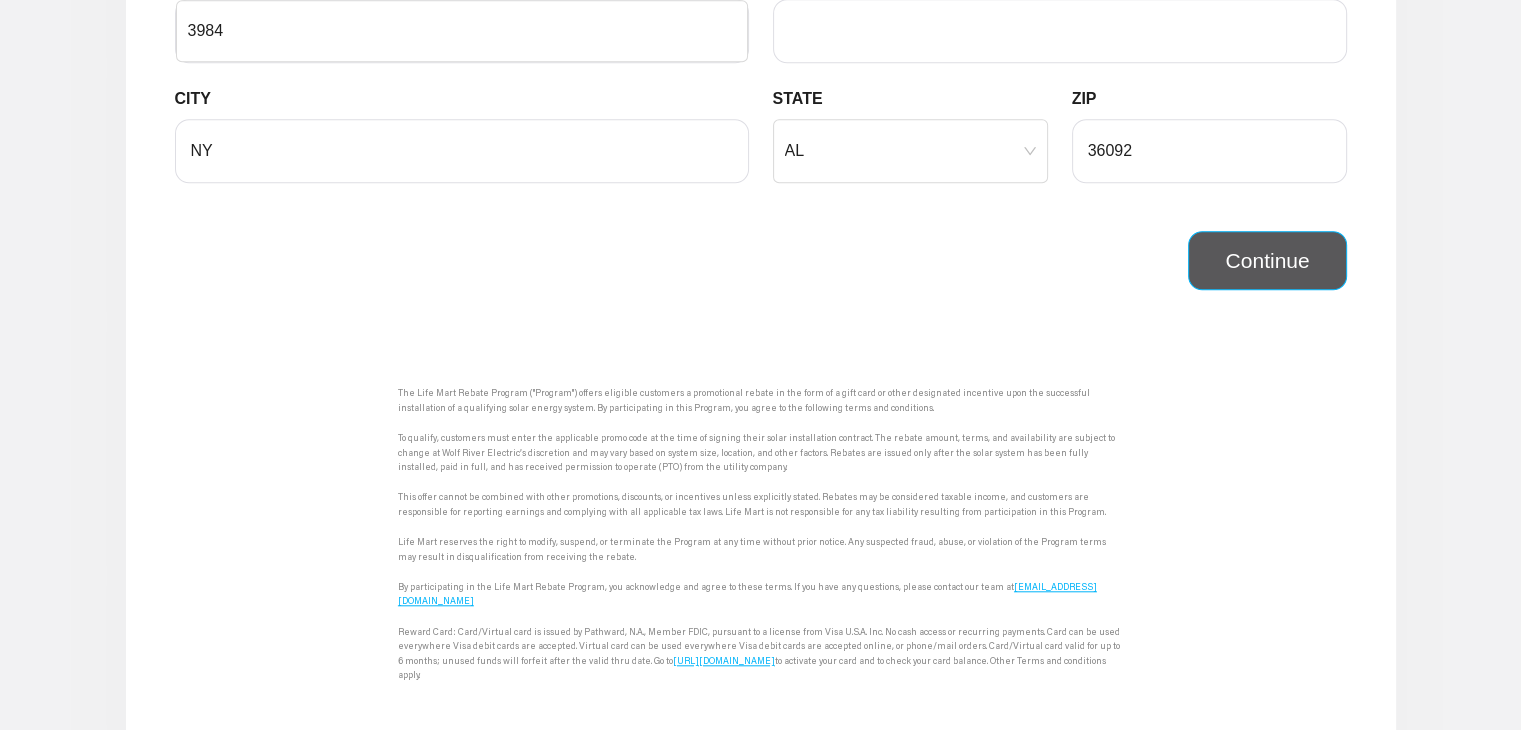 click on "Continue" at bounding box center (1267, 261) 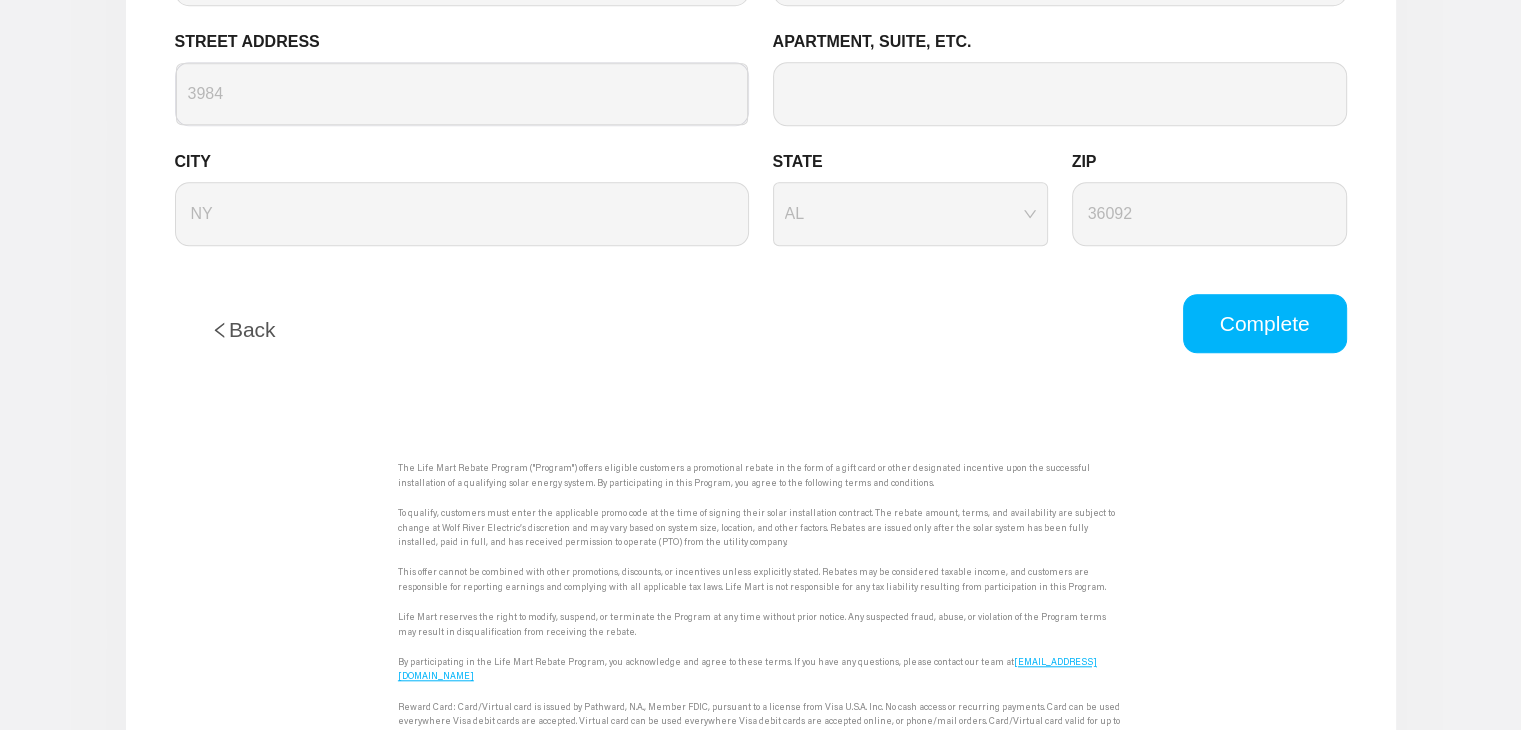 scroll, scrollTop: 1624, scrollLeft: 0, axis: vertical 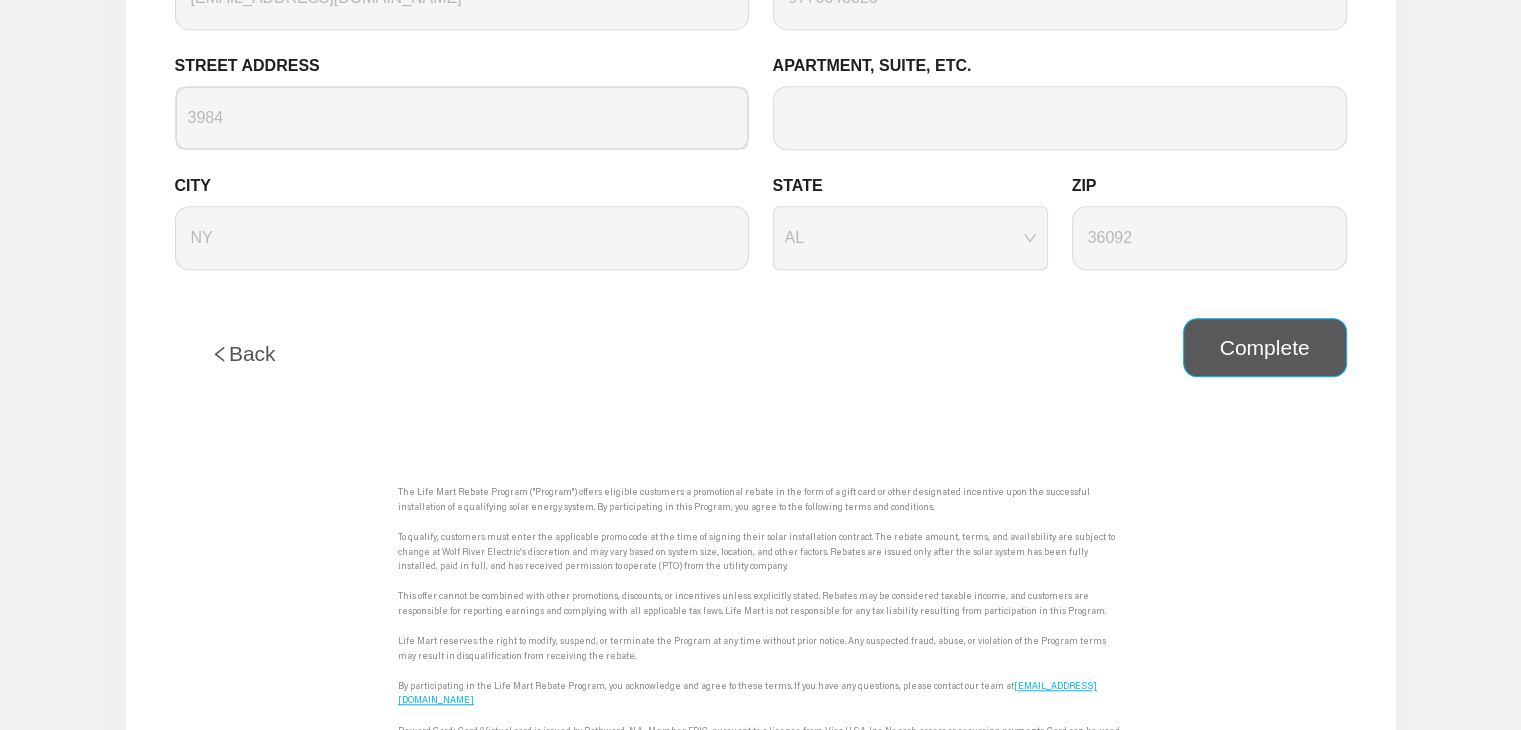 click on "Complete" at bounding box center [1265, 348] 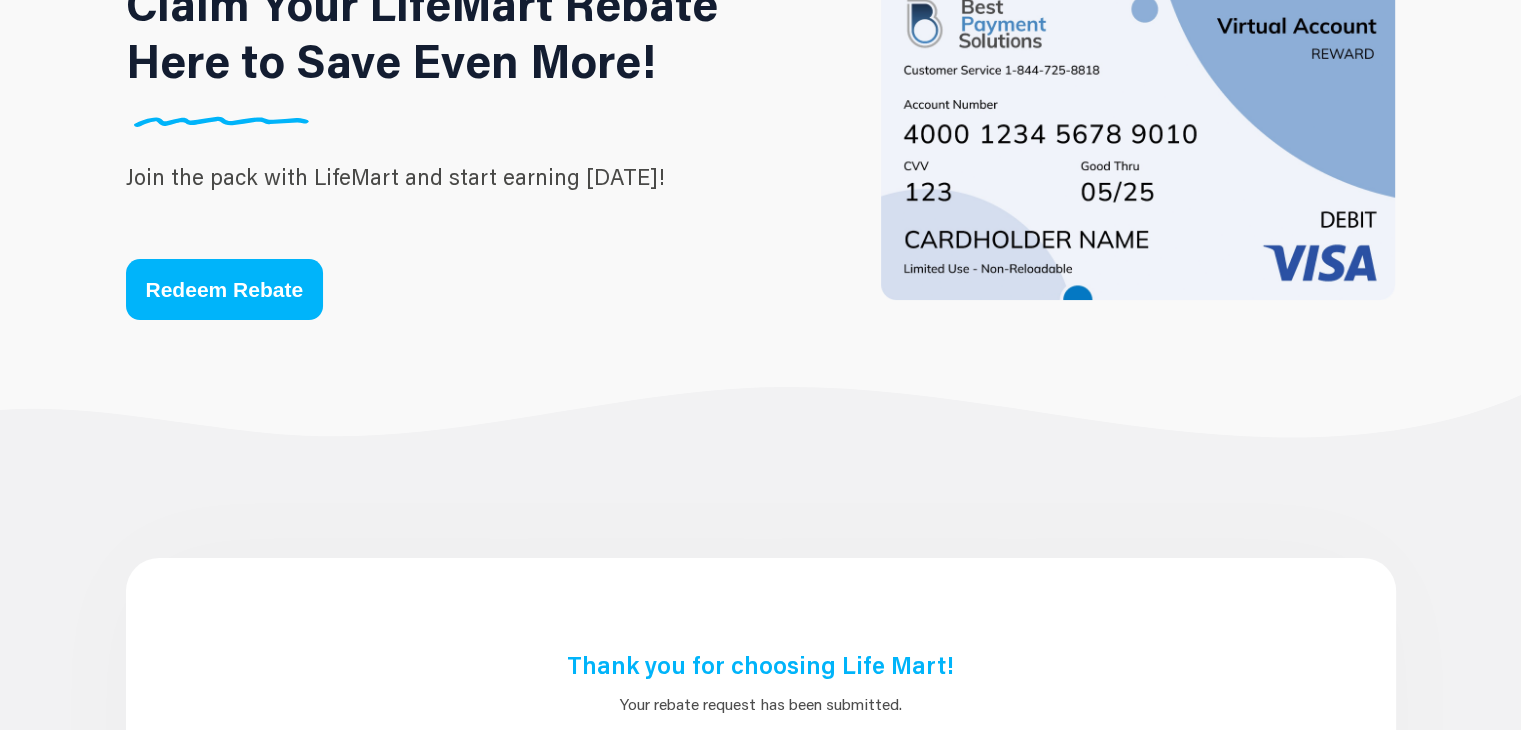 scroll, scrollTop: 164, scrollLeft: 0, axis: vertical 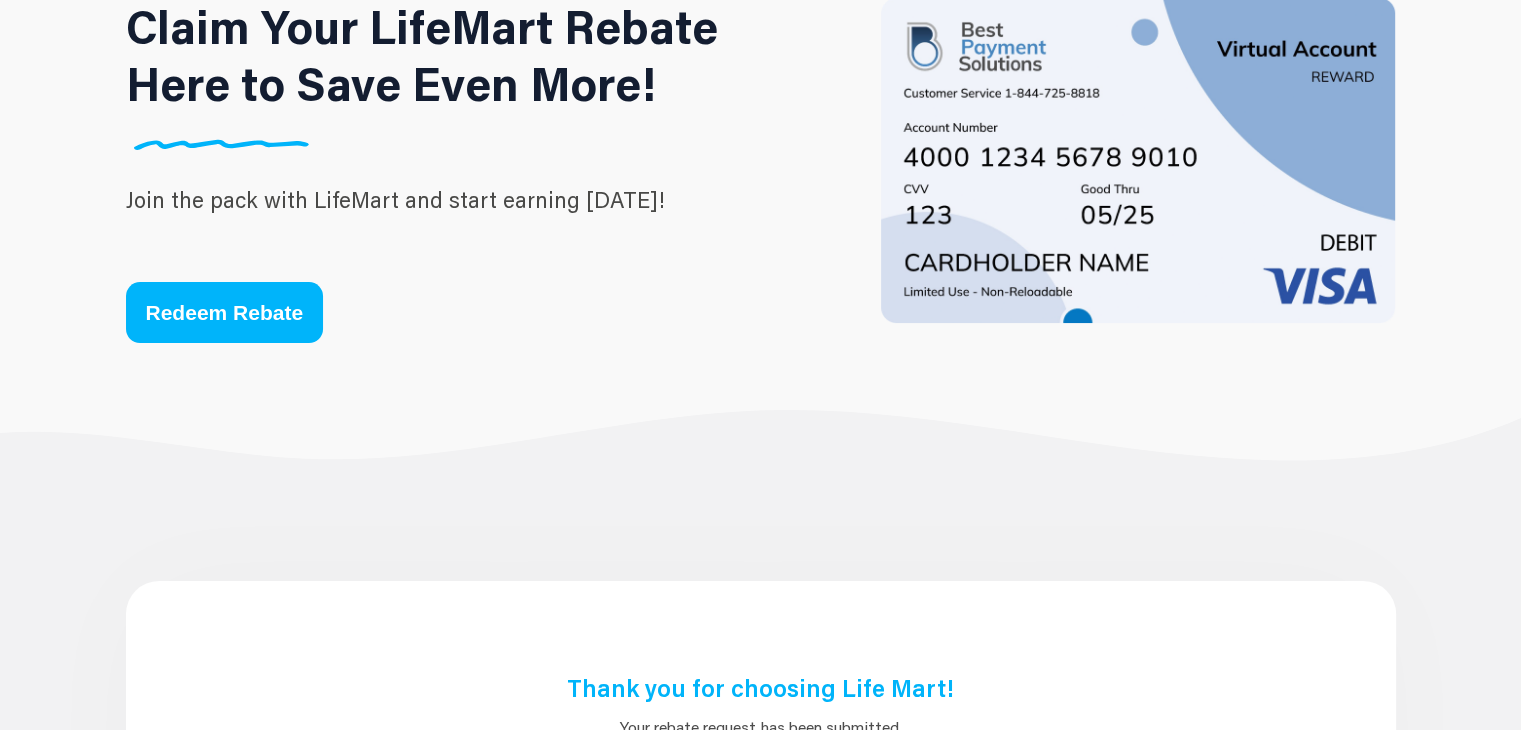 click on "Redeem Rebate" at bounding box center (225, 312) 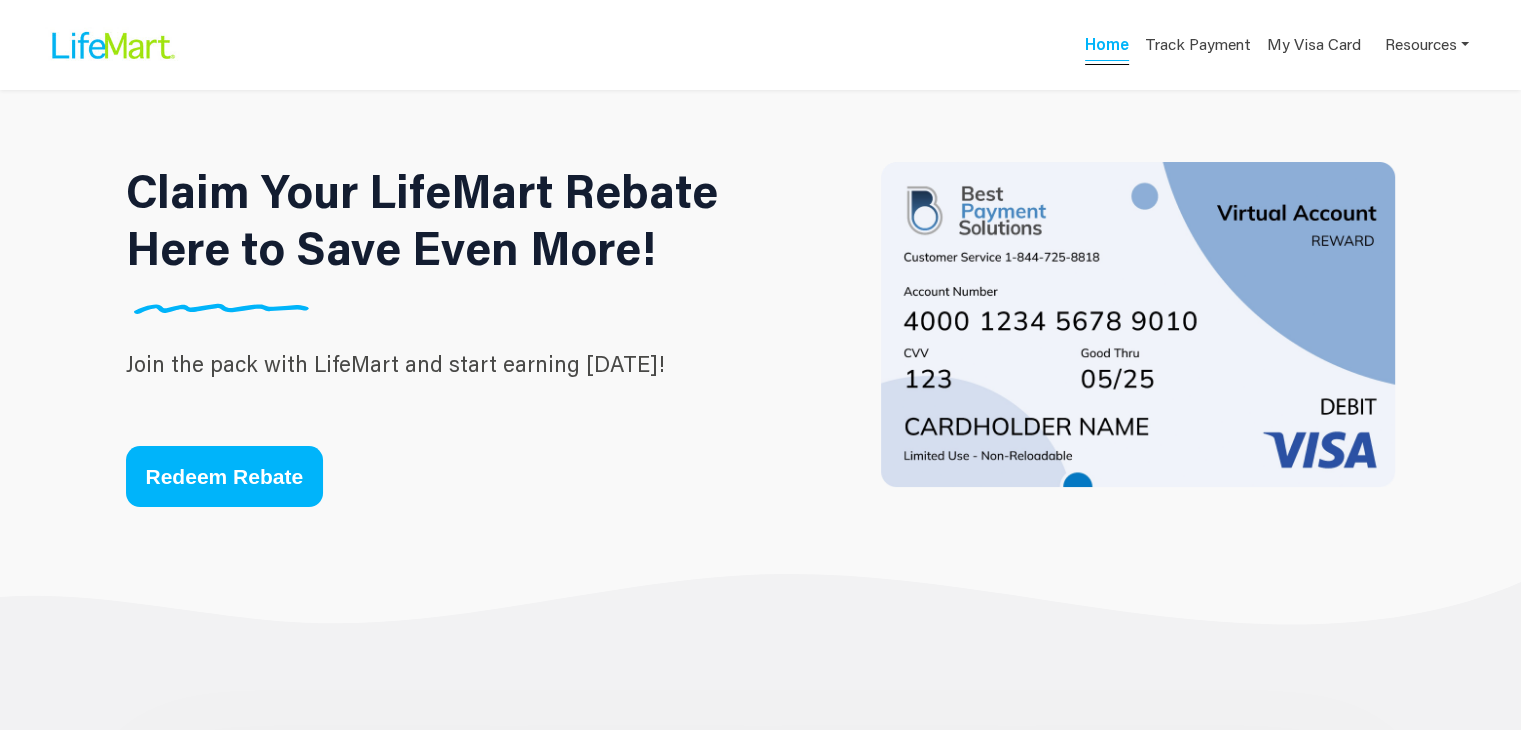 click on "Home" at bounding box center (1107, 47) 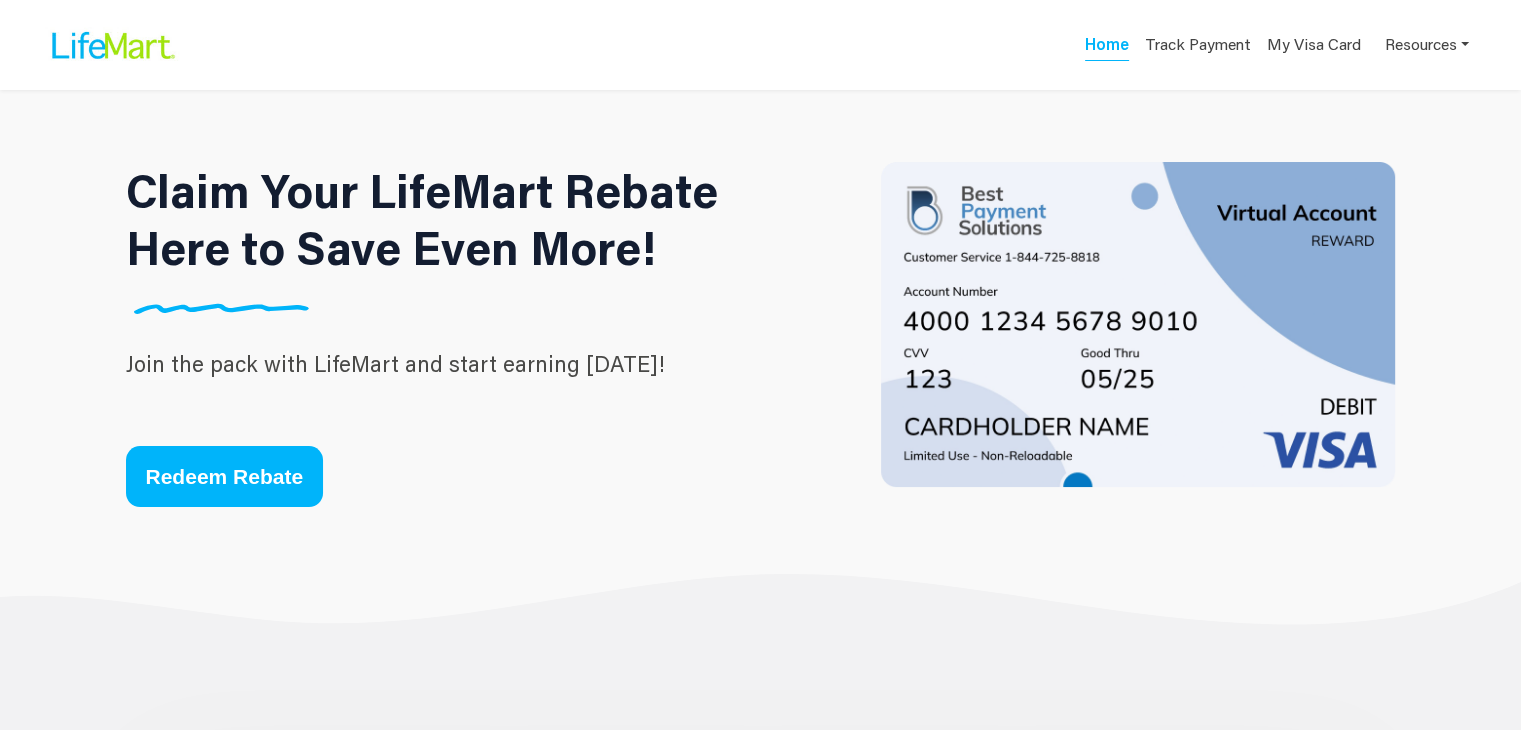 scroll, scrollTop: 0, scrollLeft: 0, axis: both 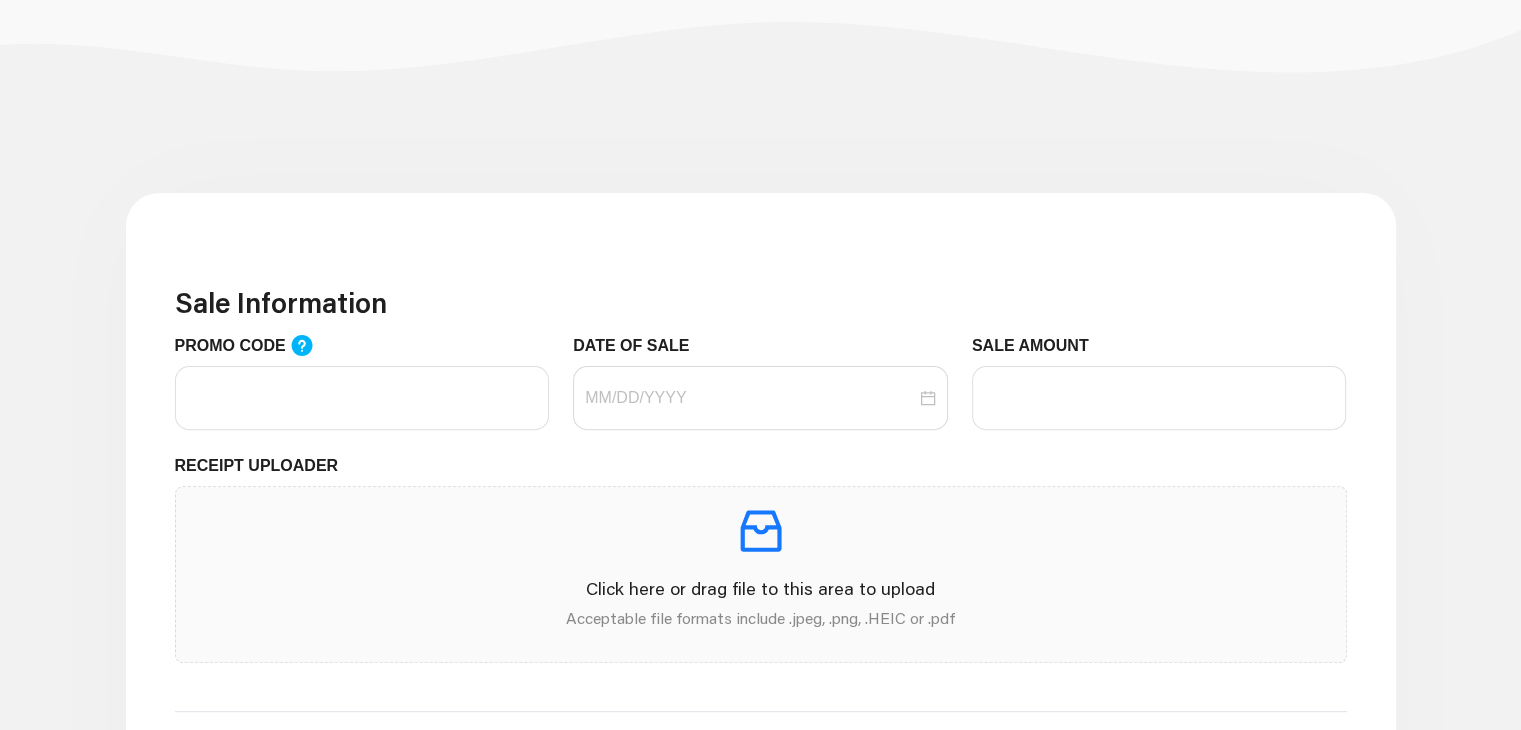 click on "PROMO CODE     DATE OF SALE SALE AMOUNT RECEIPT UPLOADER Click here or drag file to this area to upload Acceptable file formats include .jpeg, .png, .HEIC or .pdf" at bounding box center [761, 510] 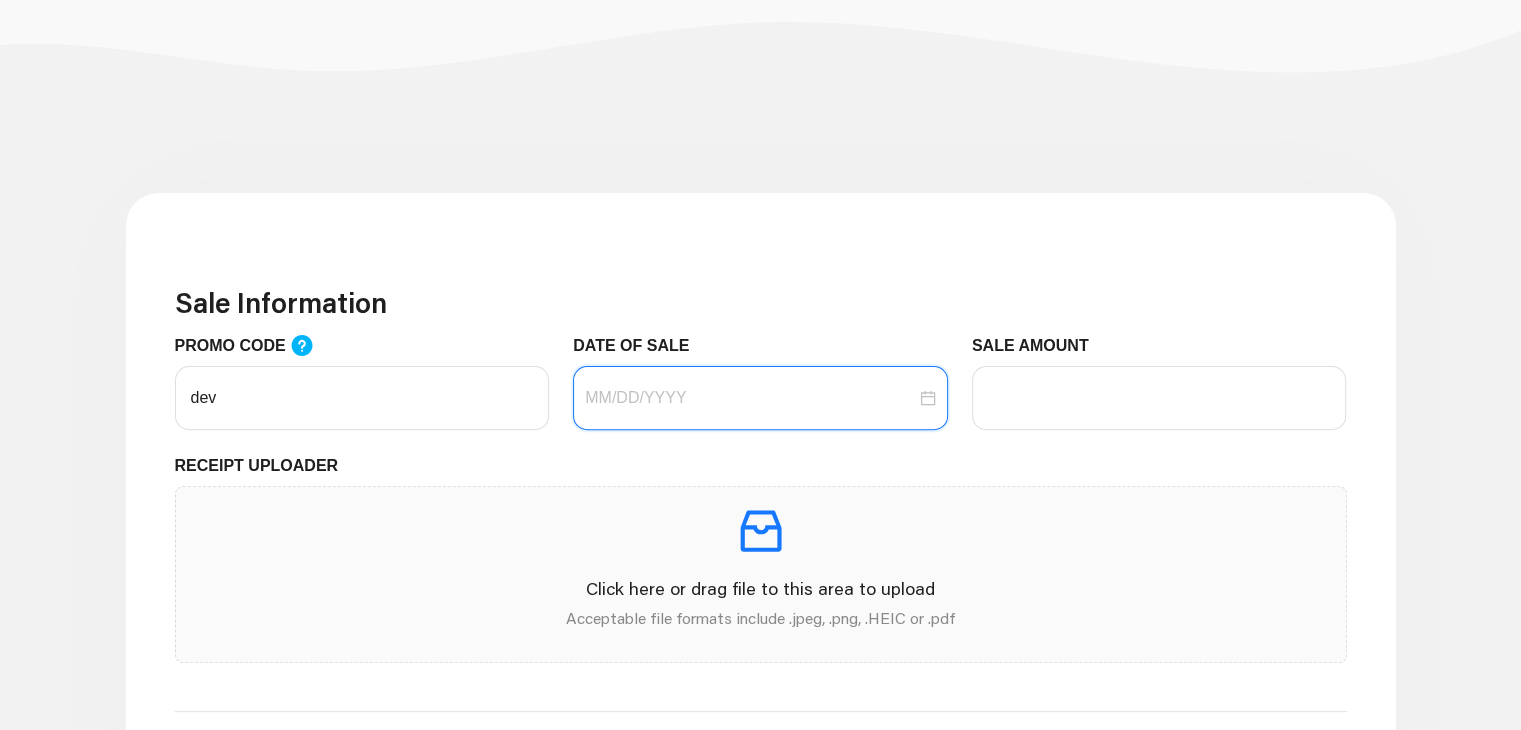 click on "DATE OF SALE" at bounding box center (750, 398) 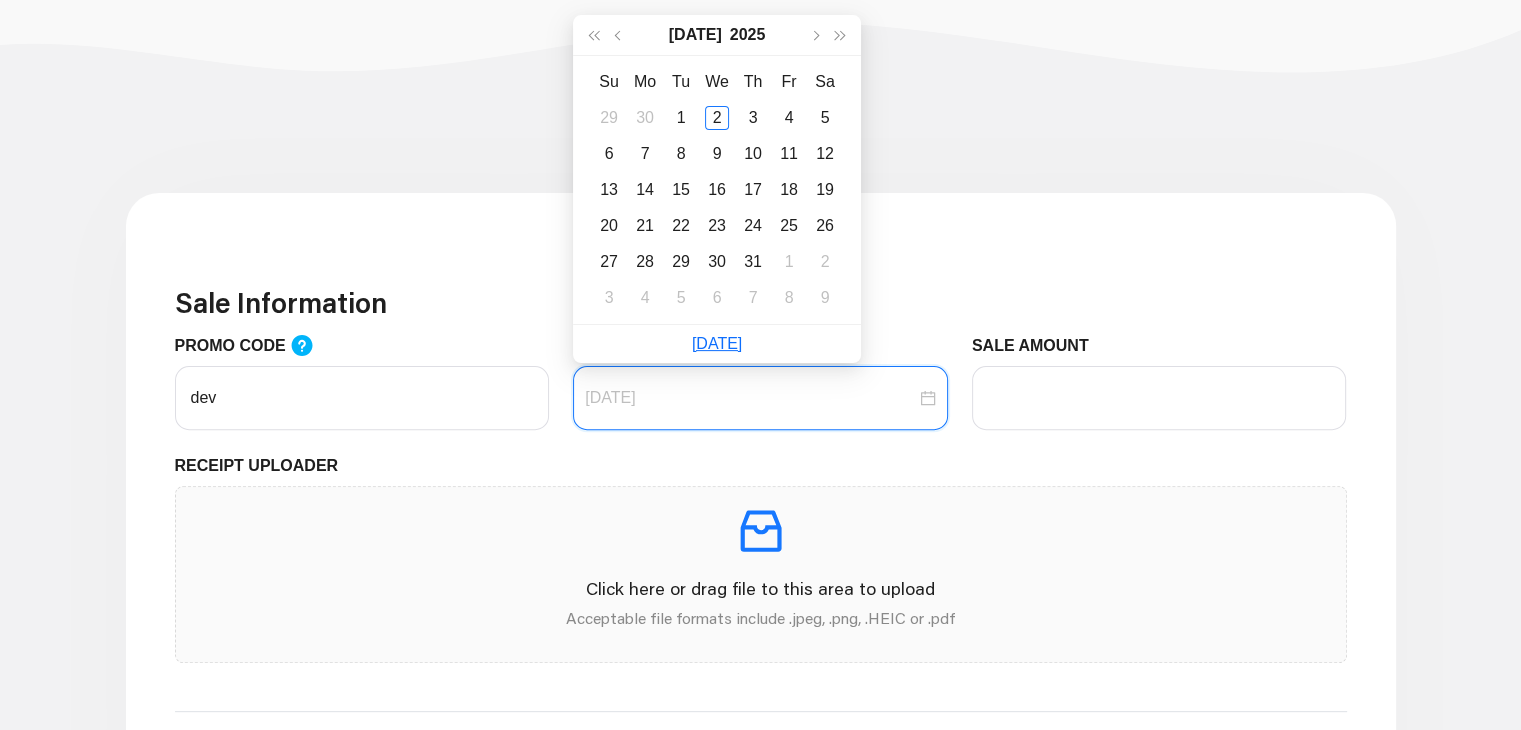type on "[DATE]" 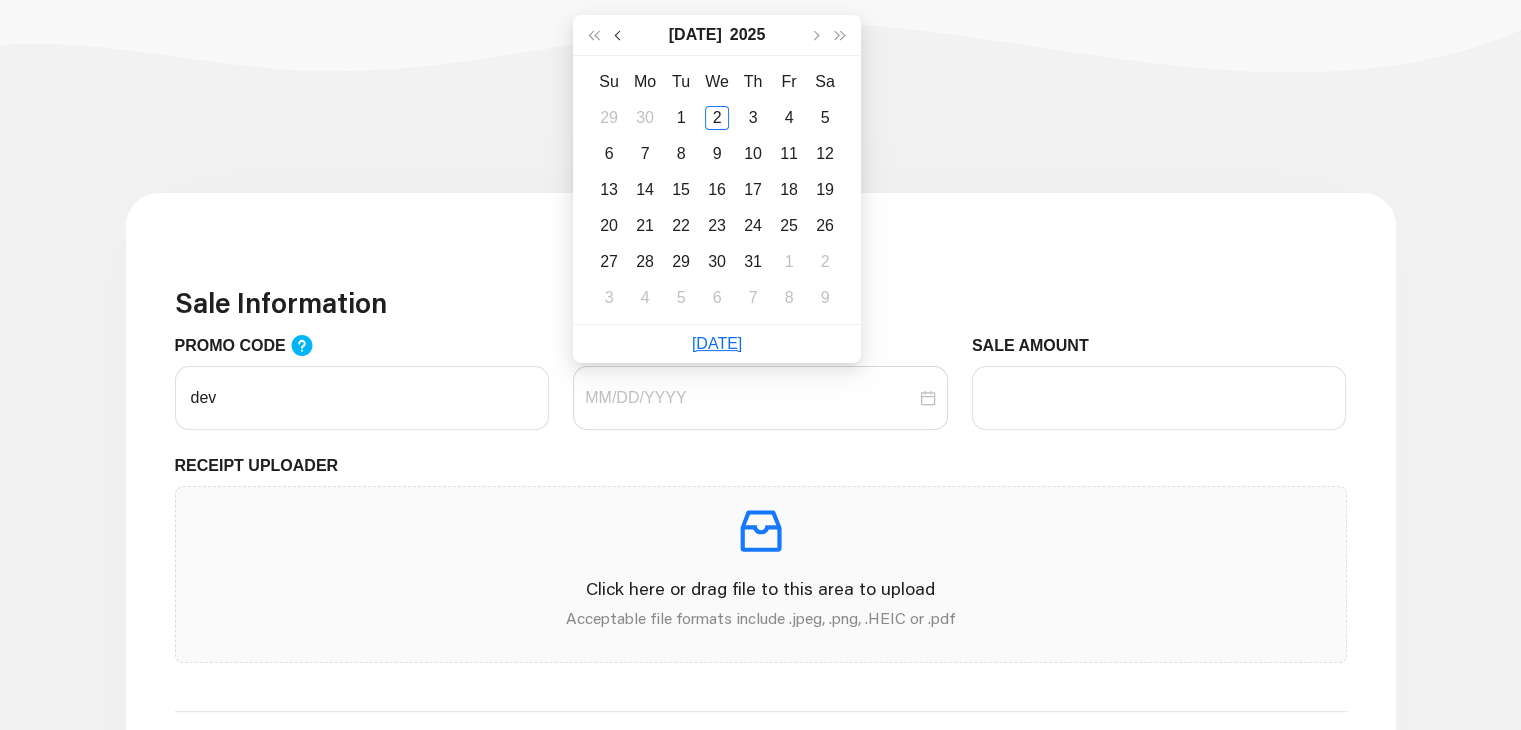 click at bounding box center [620, 35] 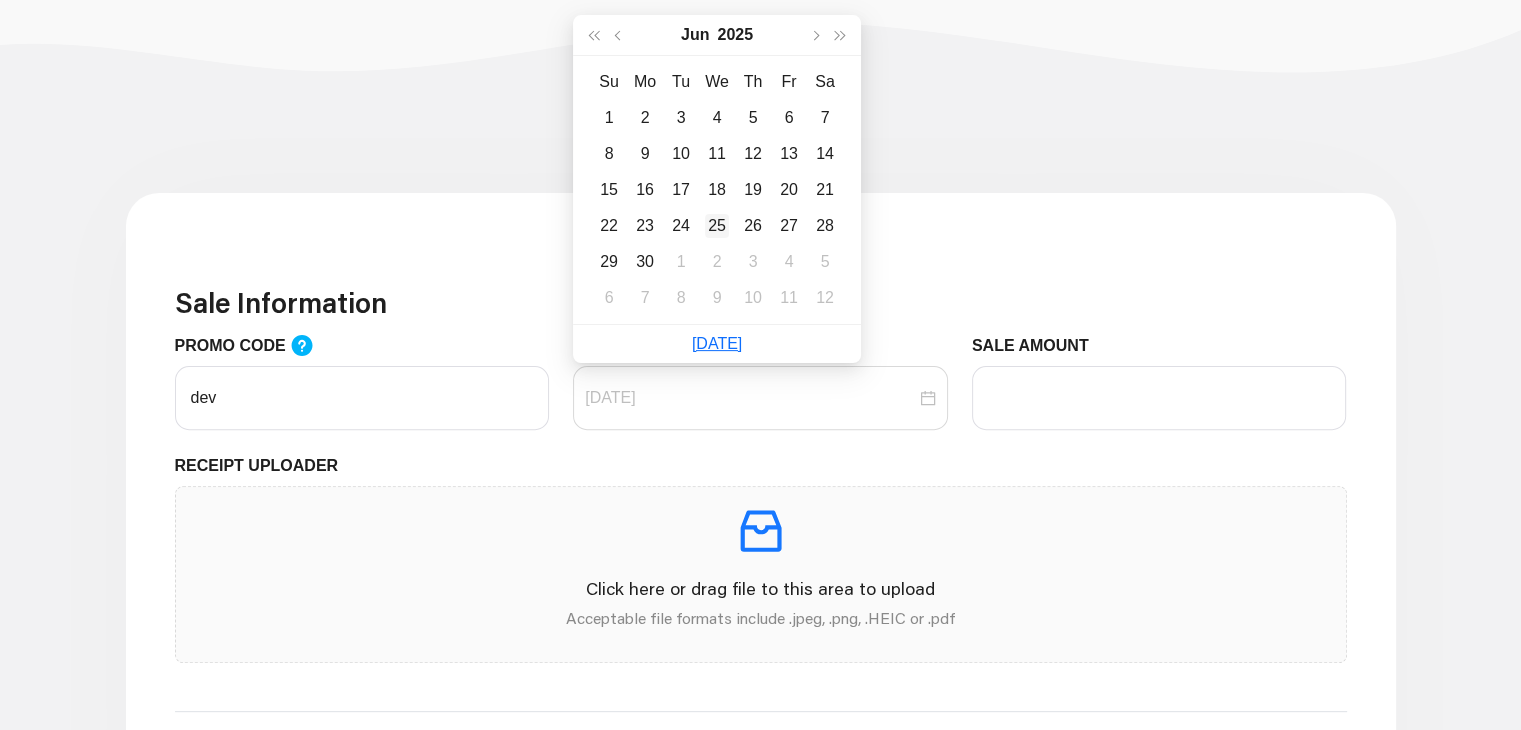 type on "06/25/2025" 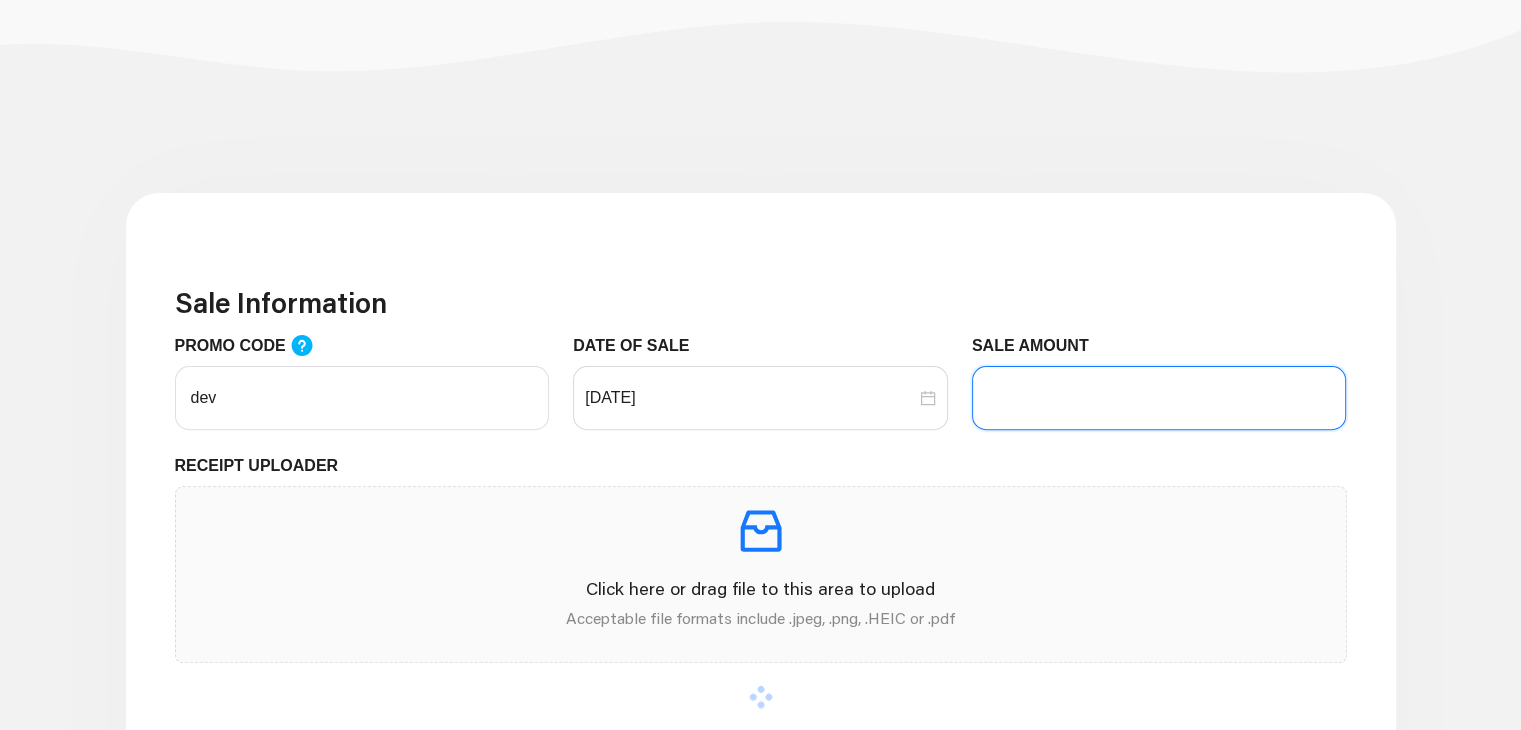 click on "SALE AMOUNT" at bounding box center (1159, 398) 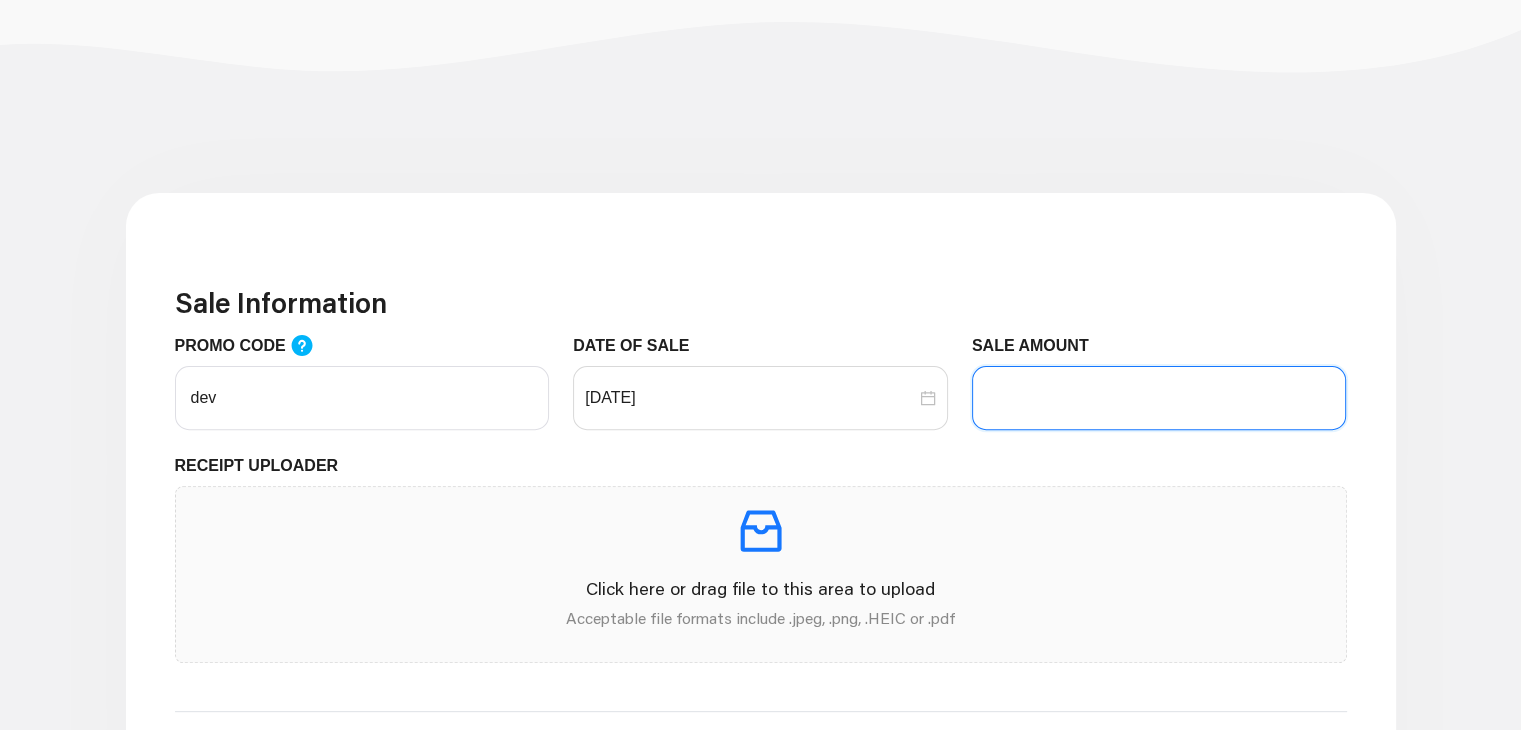 type on "34" 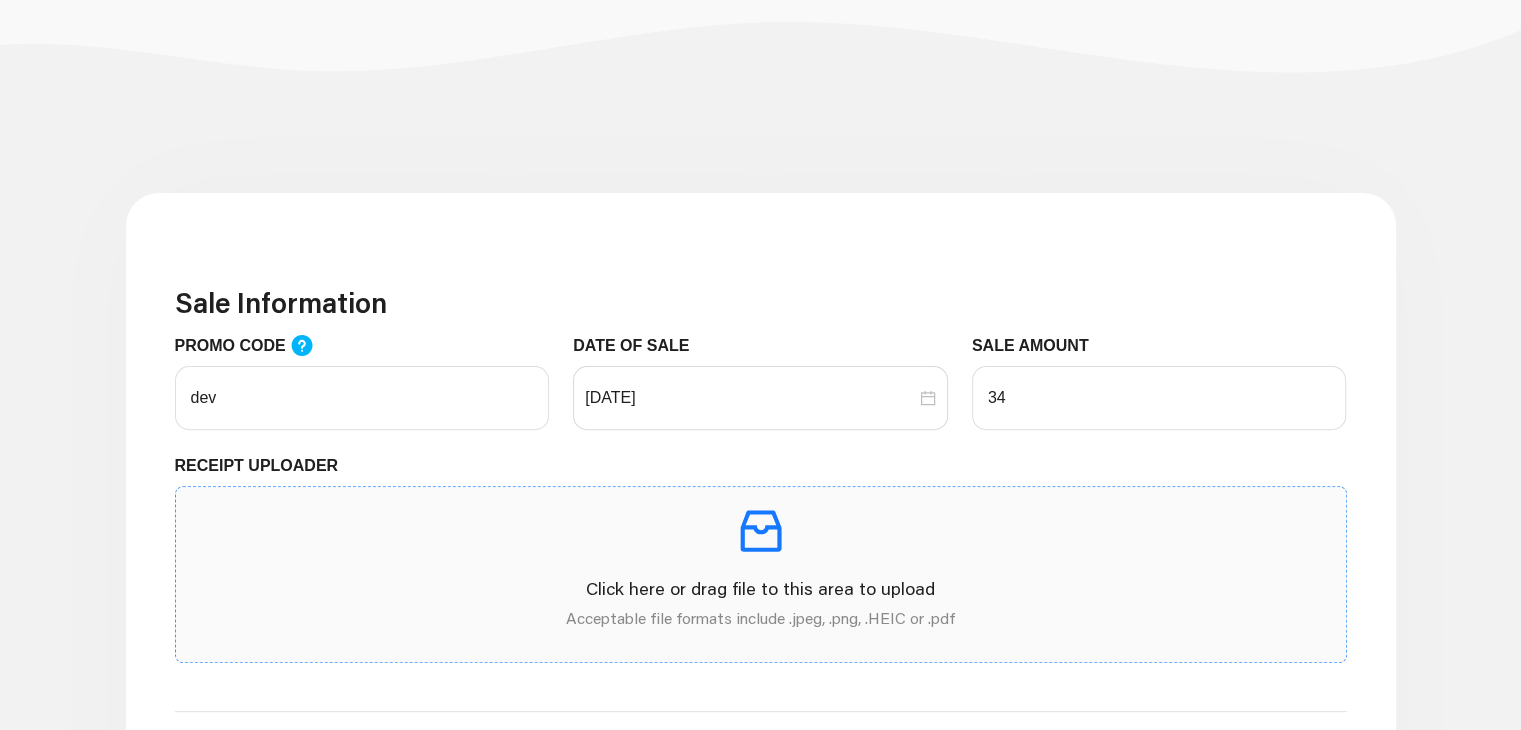 click on "Click here or drag file to this area to upload" at bounding box center (761, 588) 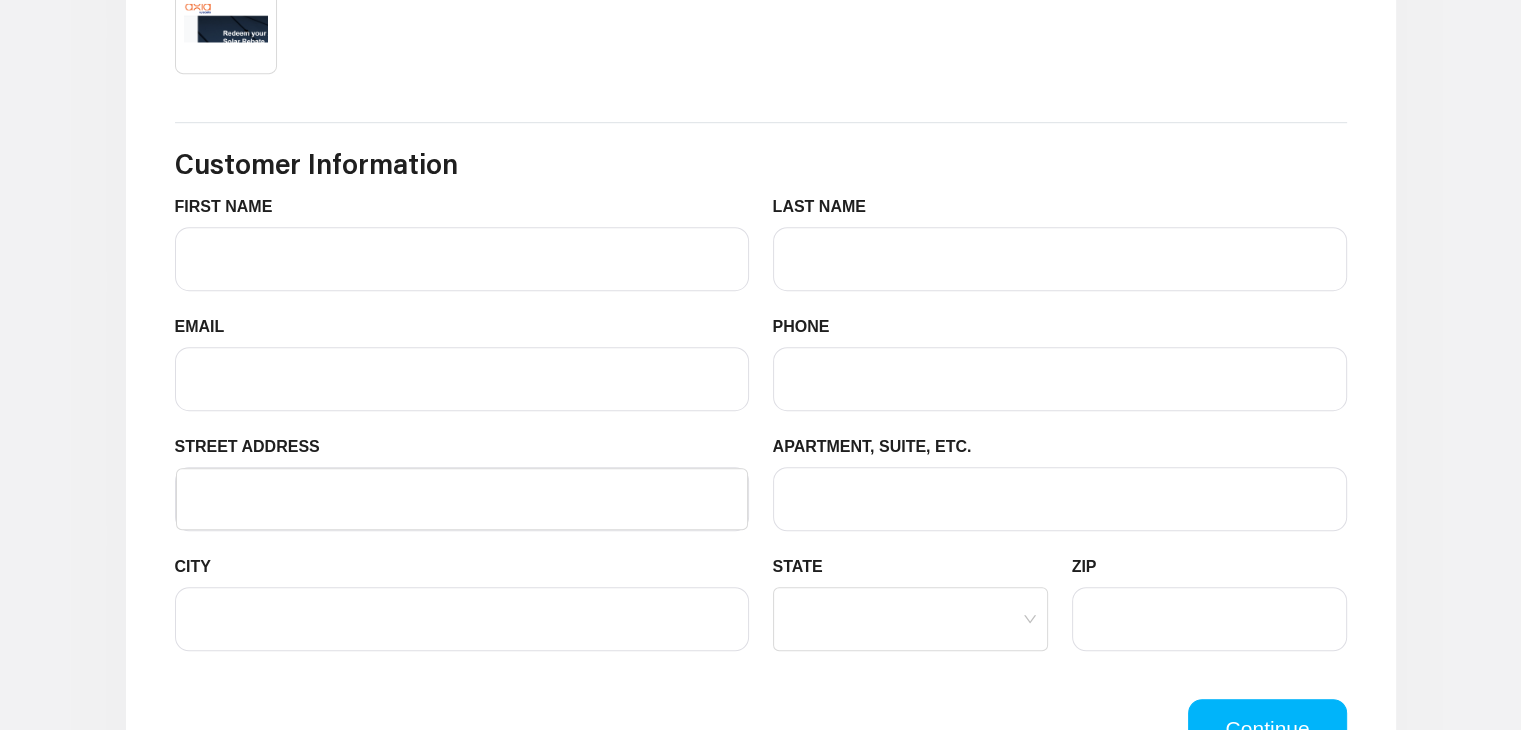 scroll, scrollTop: 1260, scrollLeft: 0, axis: vertical 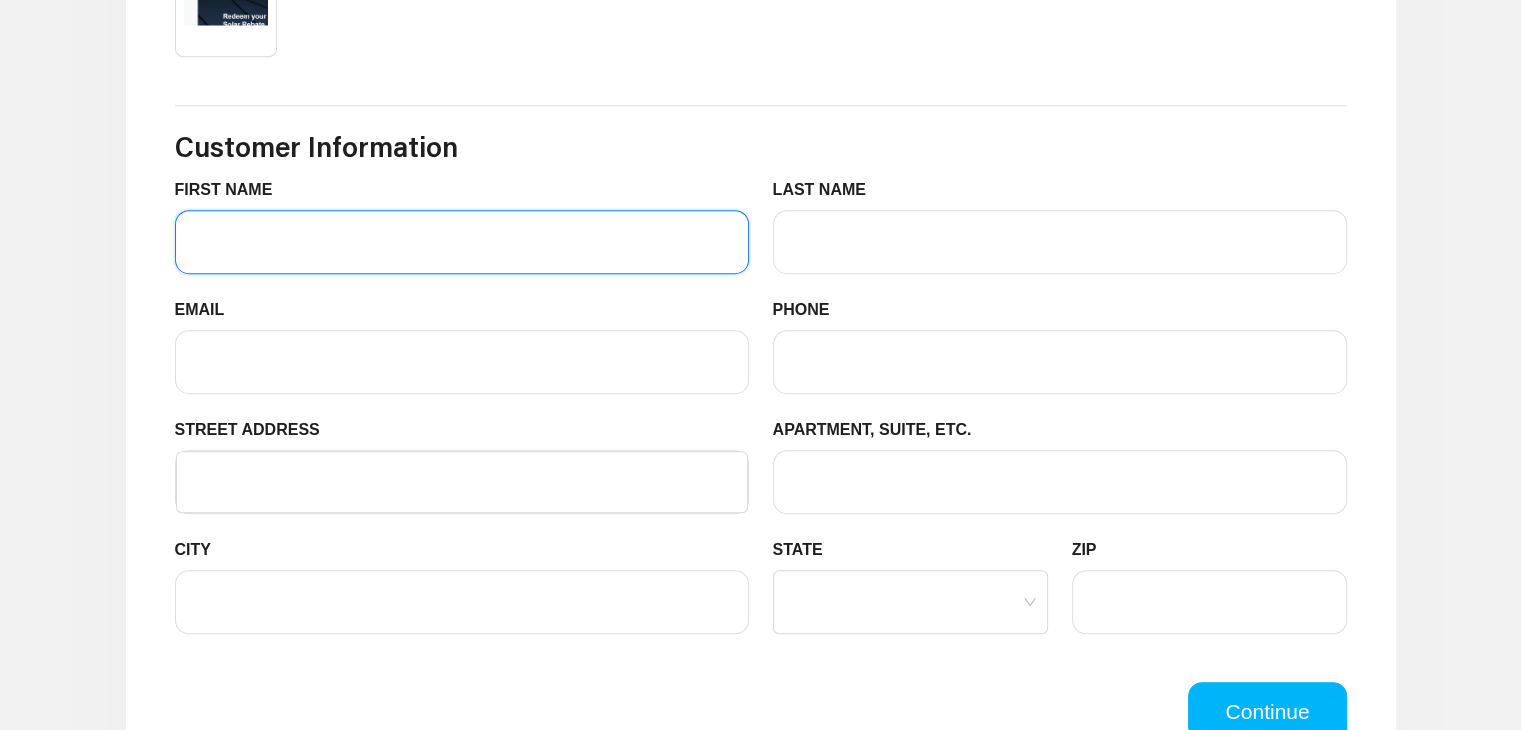 drag, startPoint x: 261, startPoint y: 238, endPoint x: 324, endPoint y: 284, distance: 78.00641 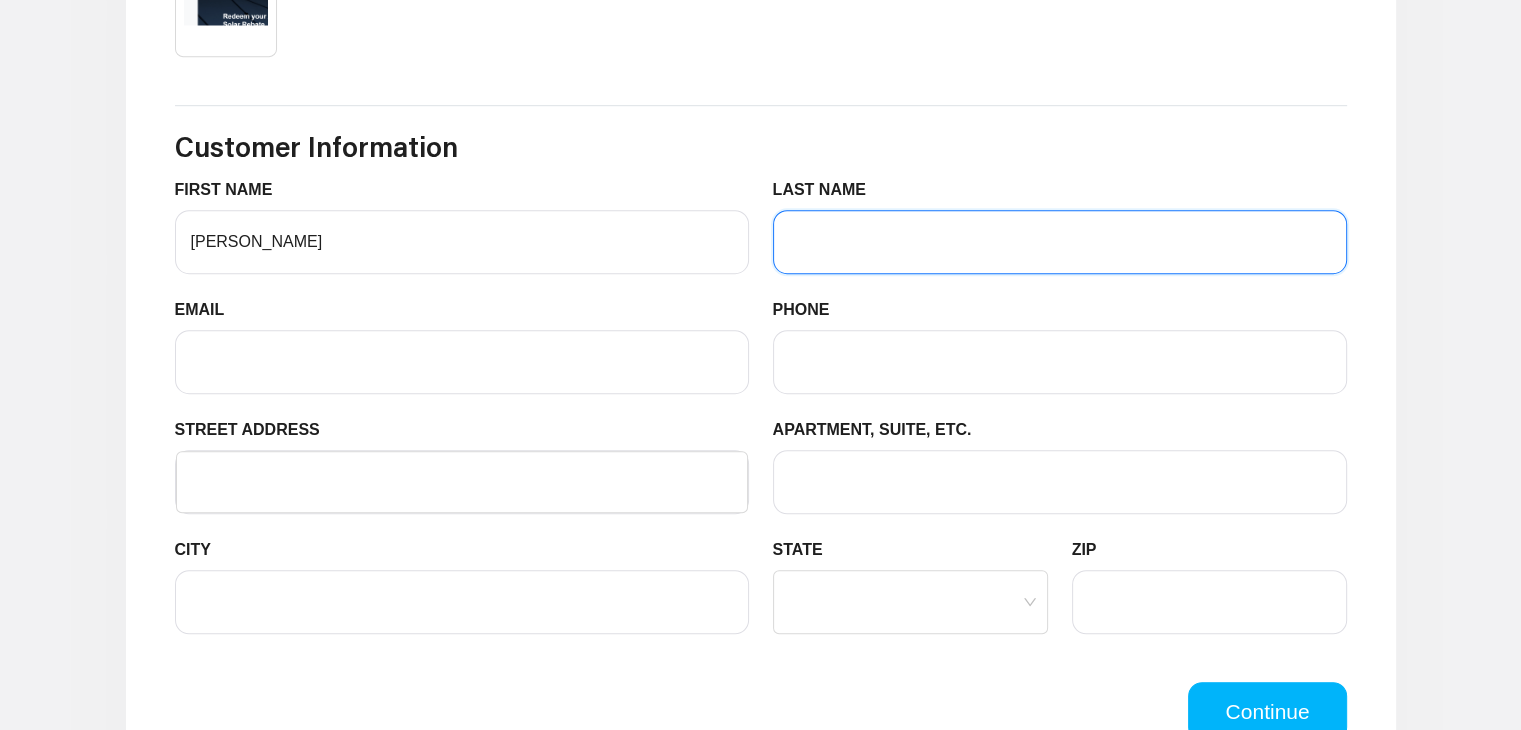 drag, startPoint x: 826, startPoint y: 216, endPoint x: 880, endPoint y: 295, distance: 95.692215 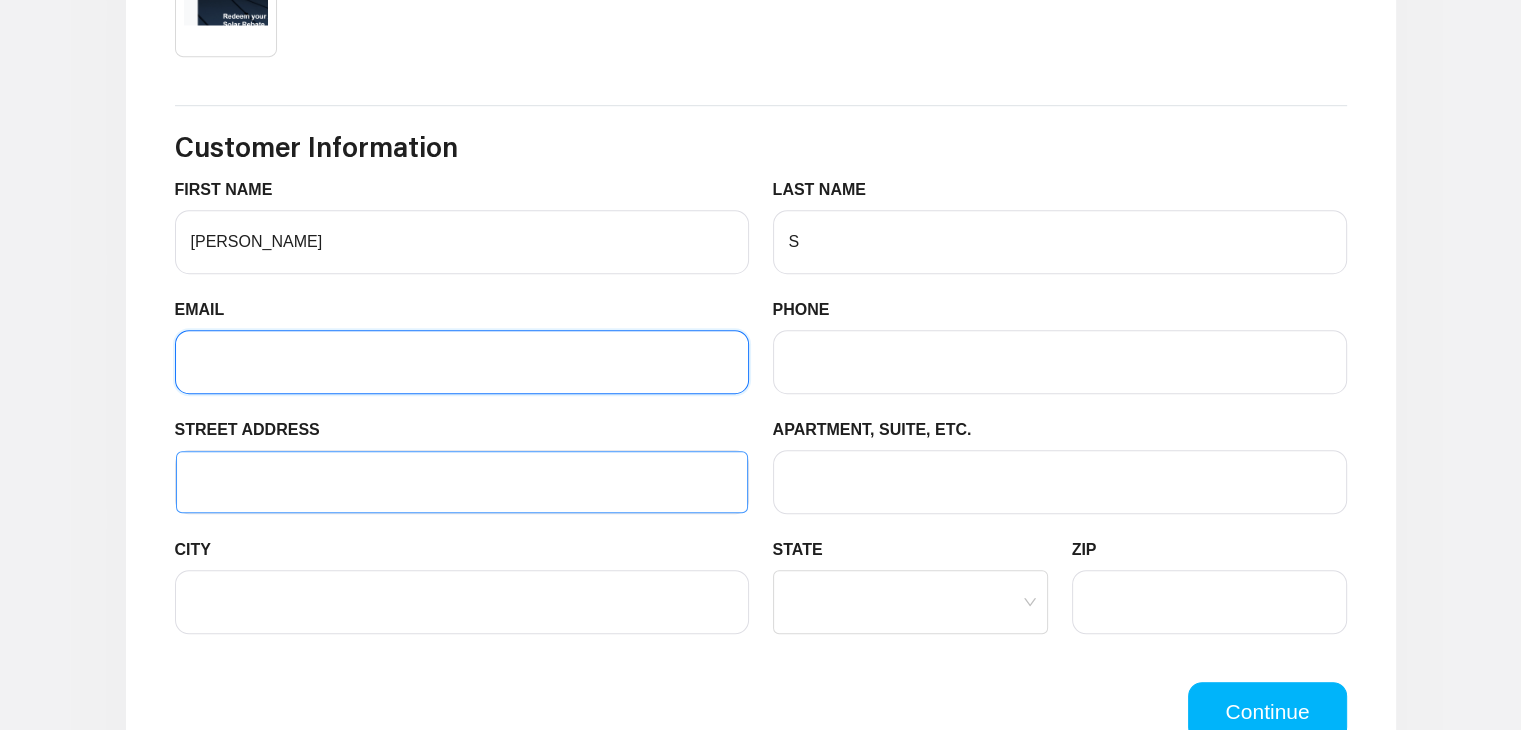 drag, startPoint x: 330, startPoint y: 346, endPoint x: 323, endPoint y: 450, distance: 104.23531 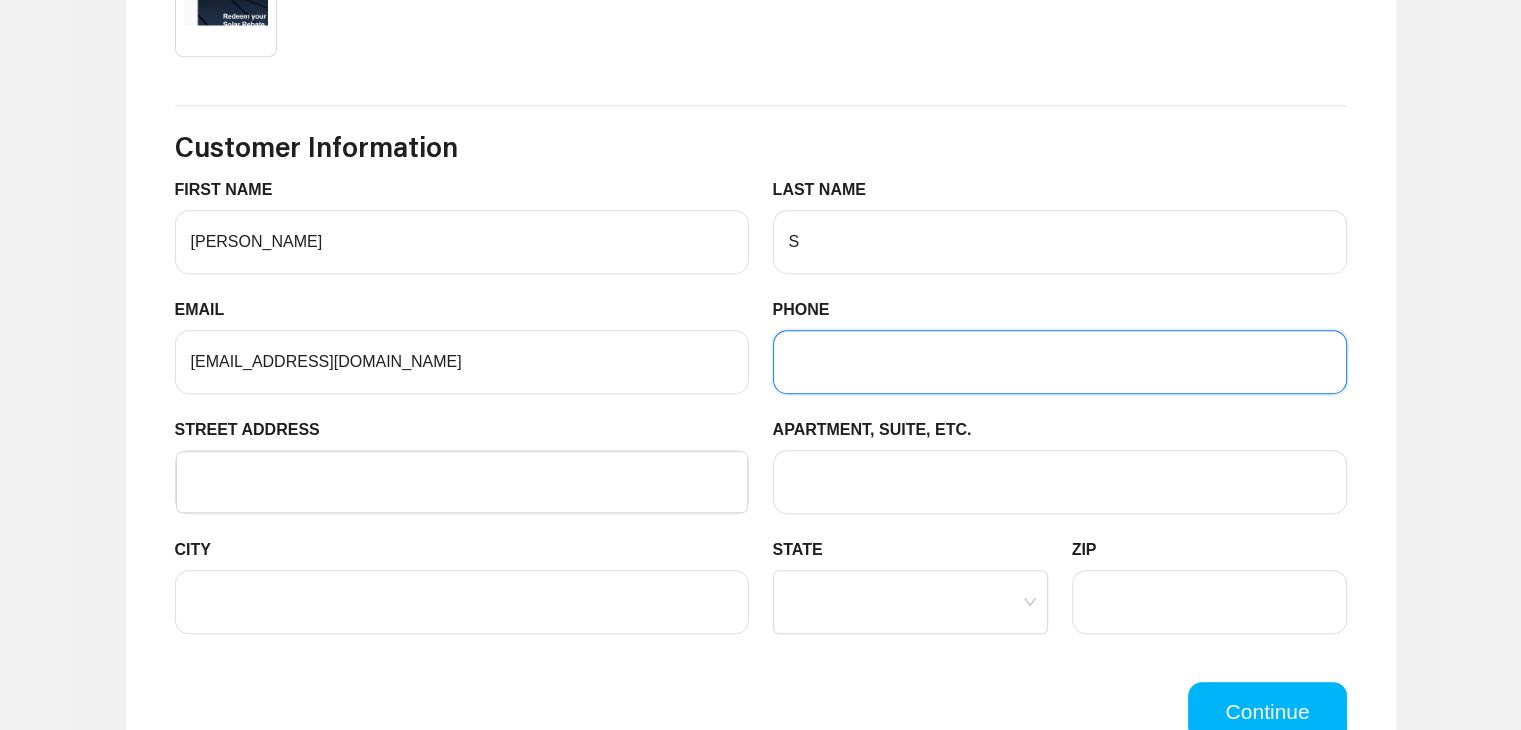 click on "PHONE" at bounding box center [1060, 362] 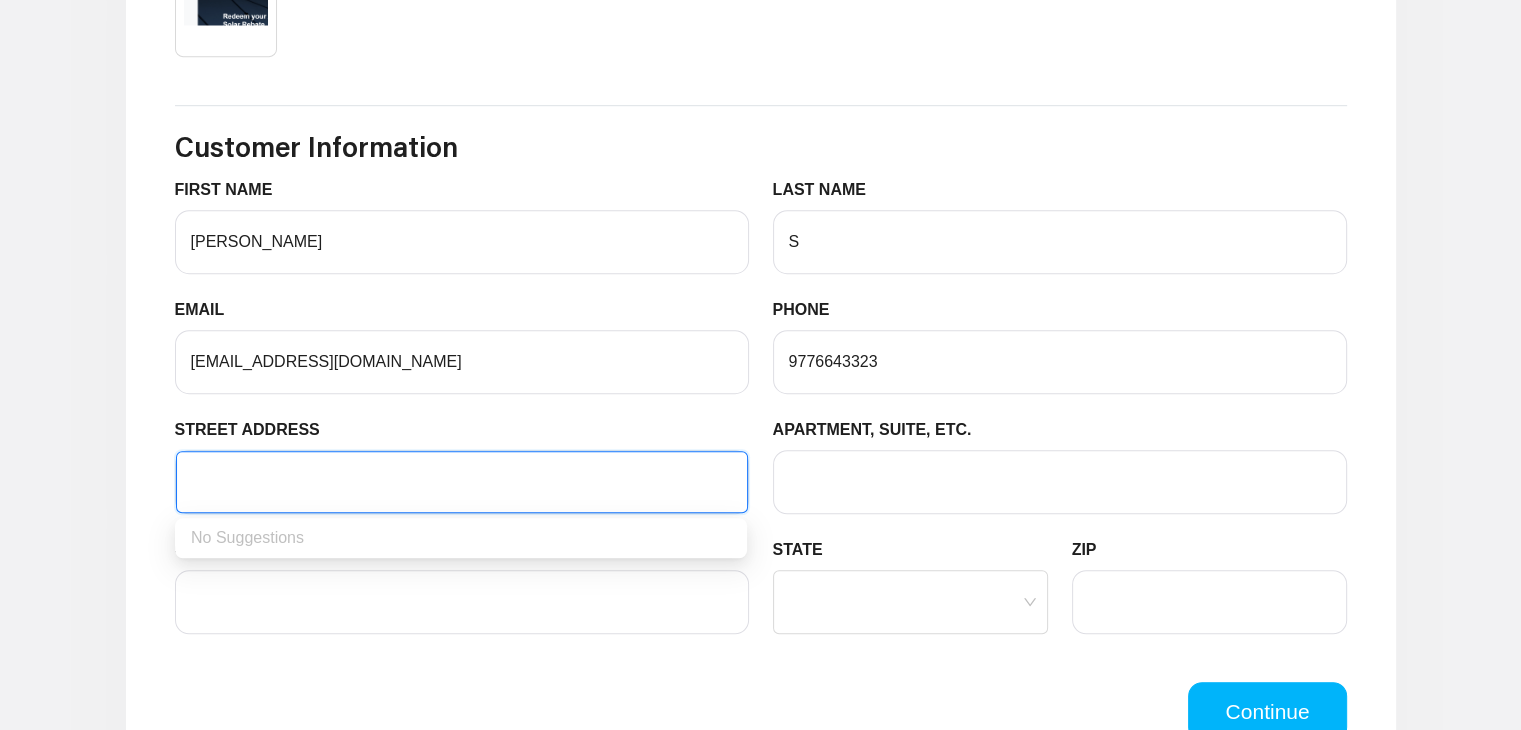 click on "STREET ADDRESS" at bounding box center (462, 482) 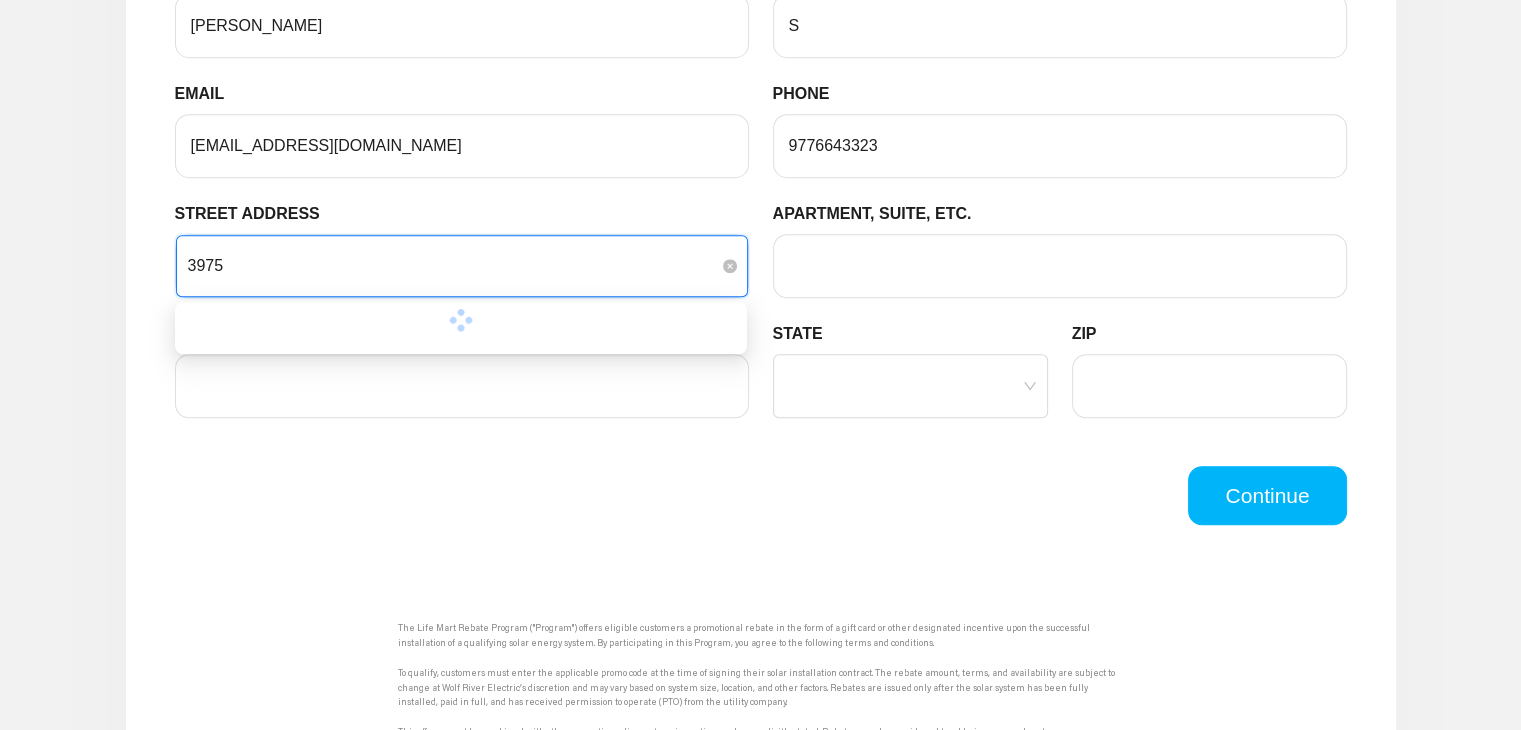 scroll, scrollTop: 1480, scrollLeft: 0, axis: vertical 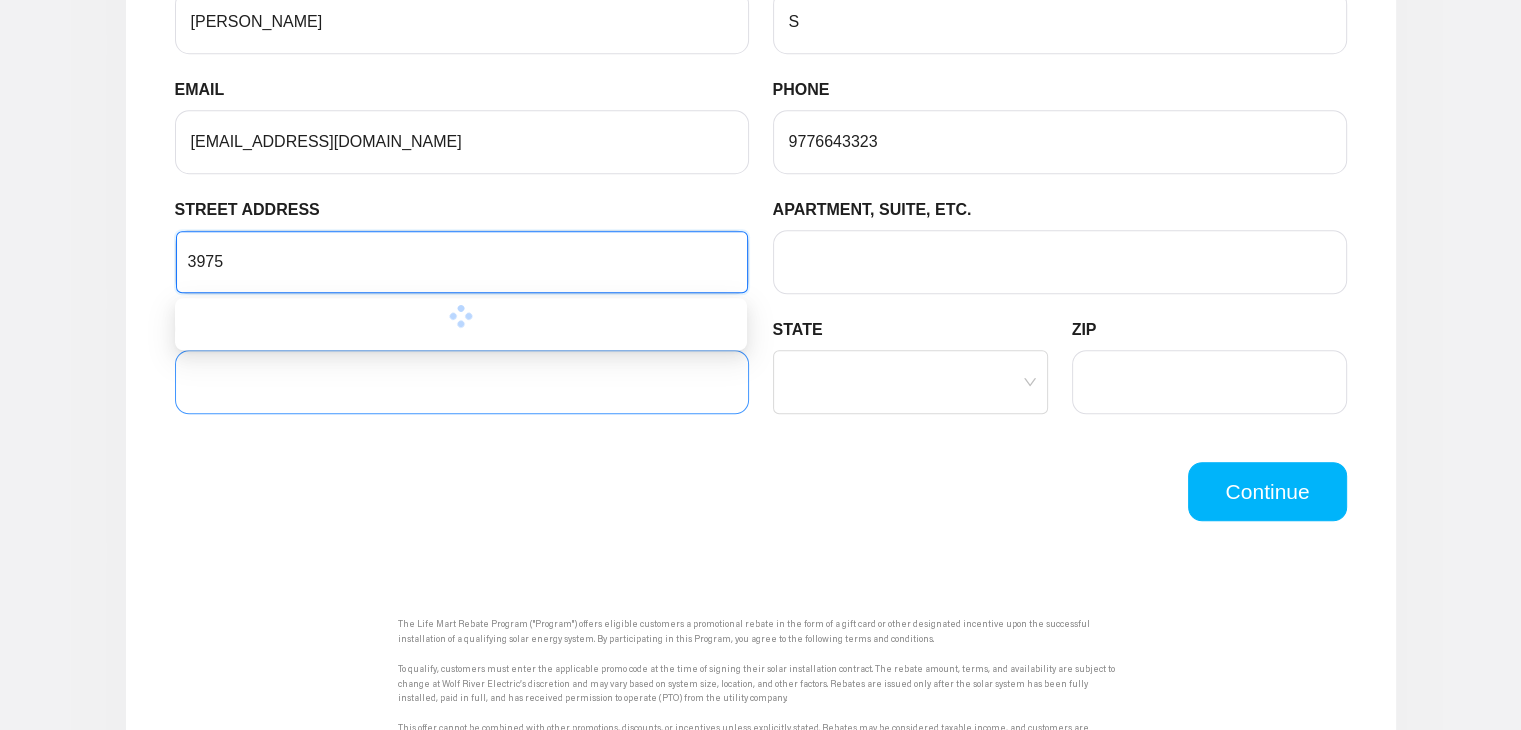 type on "3975" 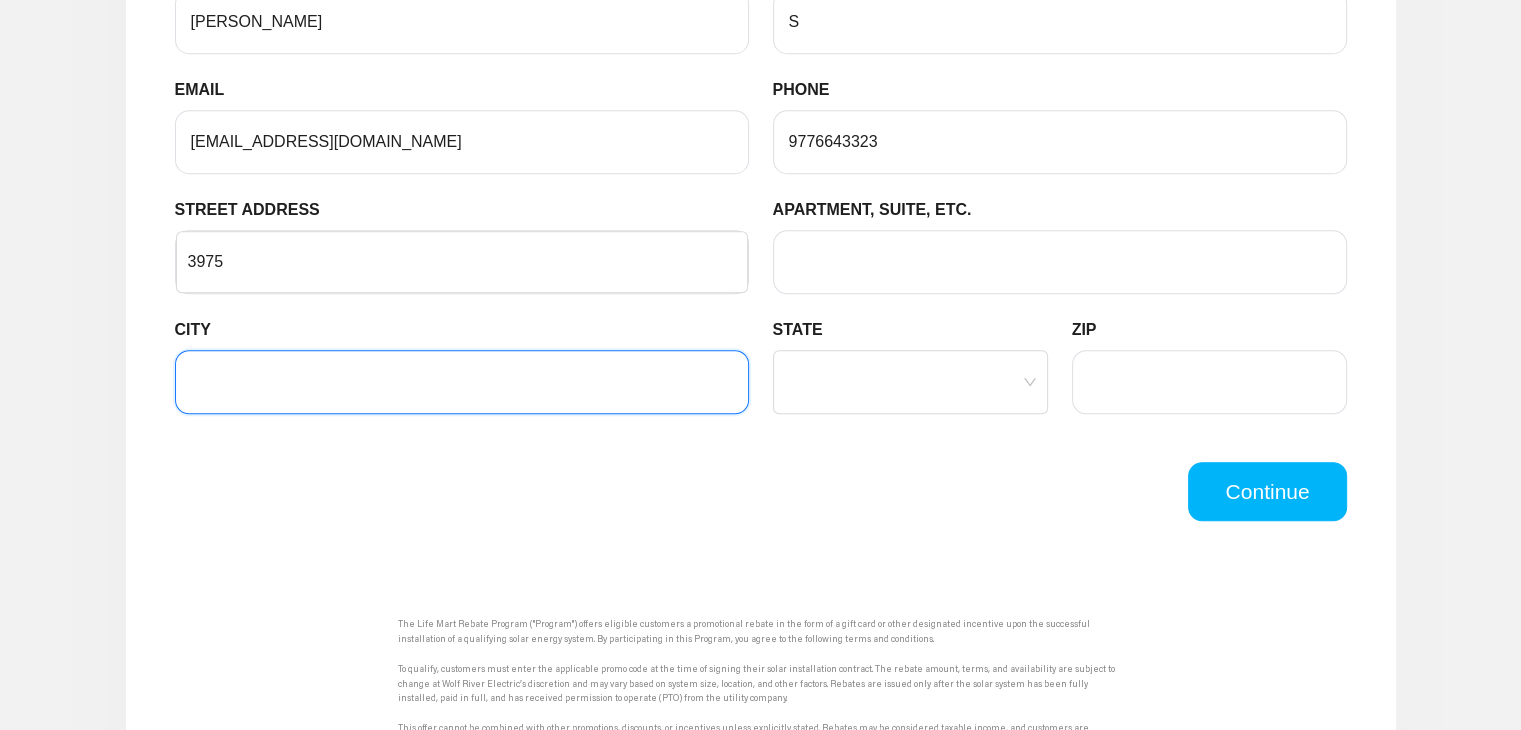 click on "CITY" at bounding box center (462, 382) 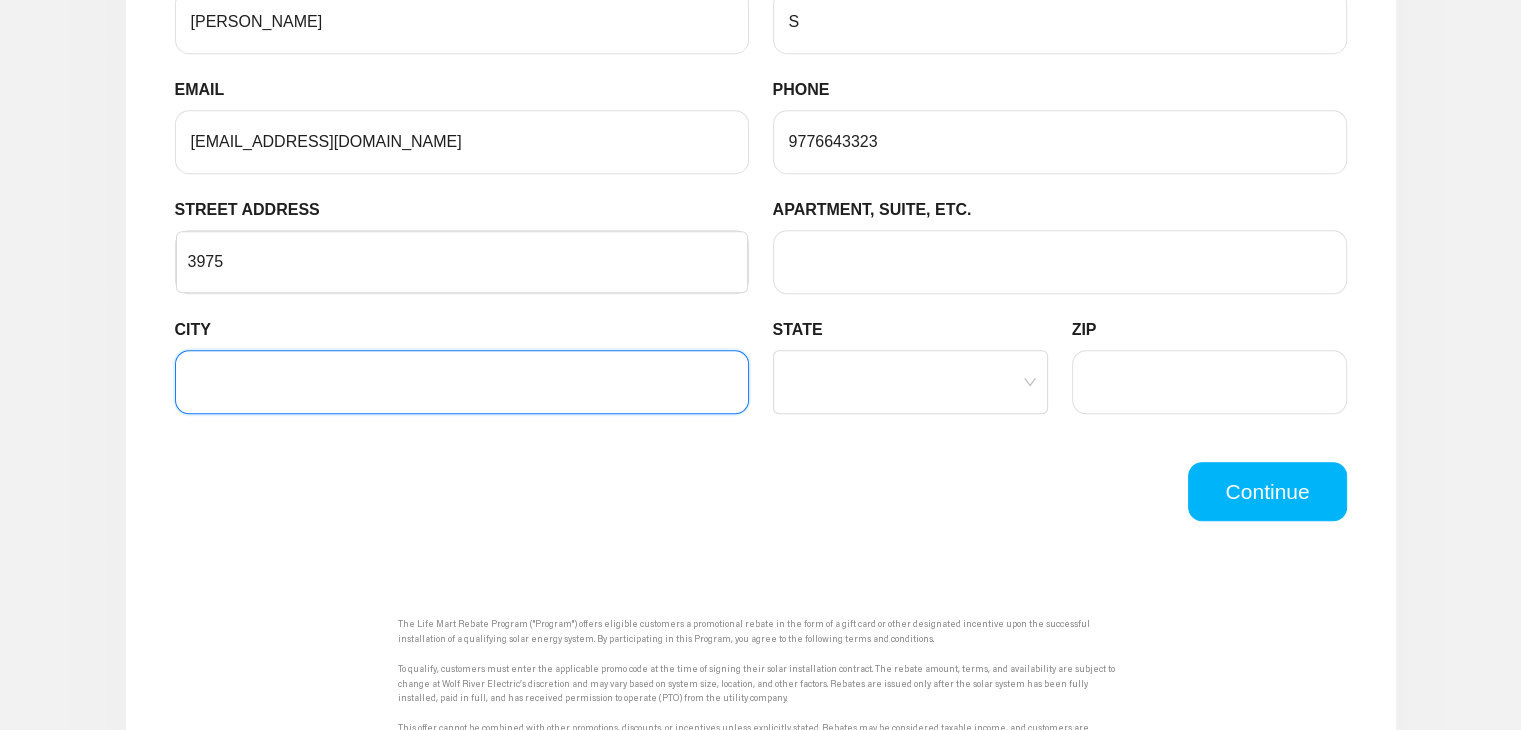 type on "NY" 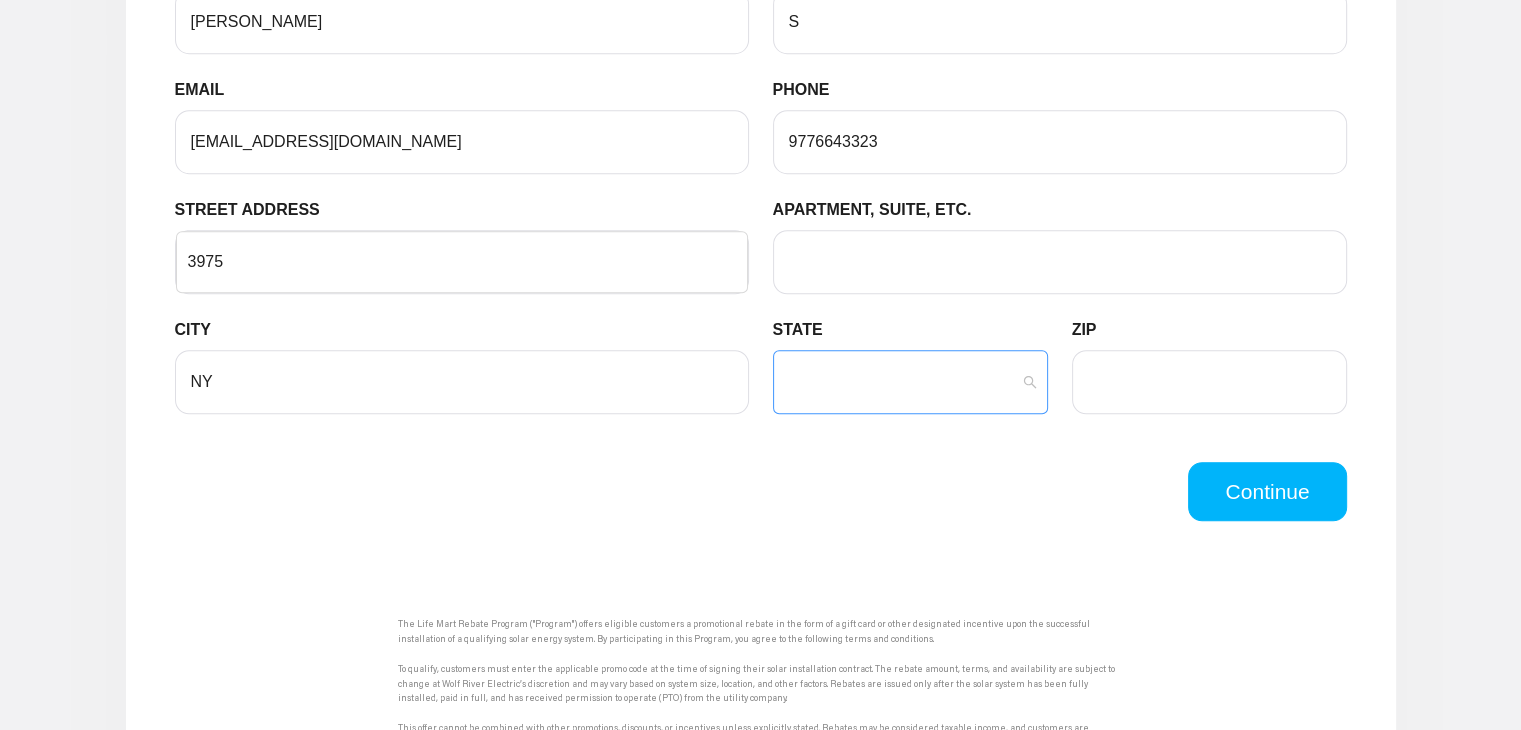 click on "STATE" at bounding box center [910, 382] 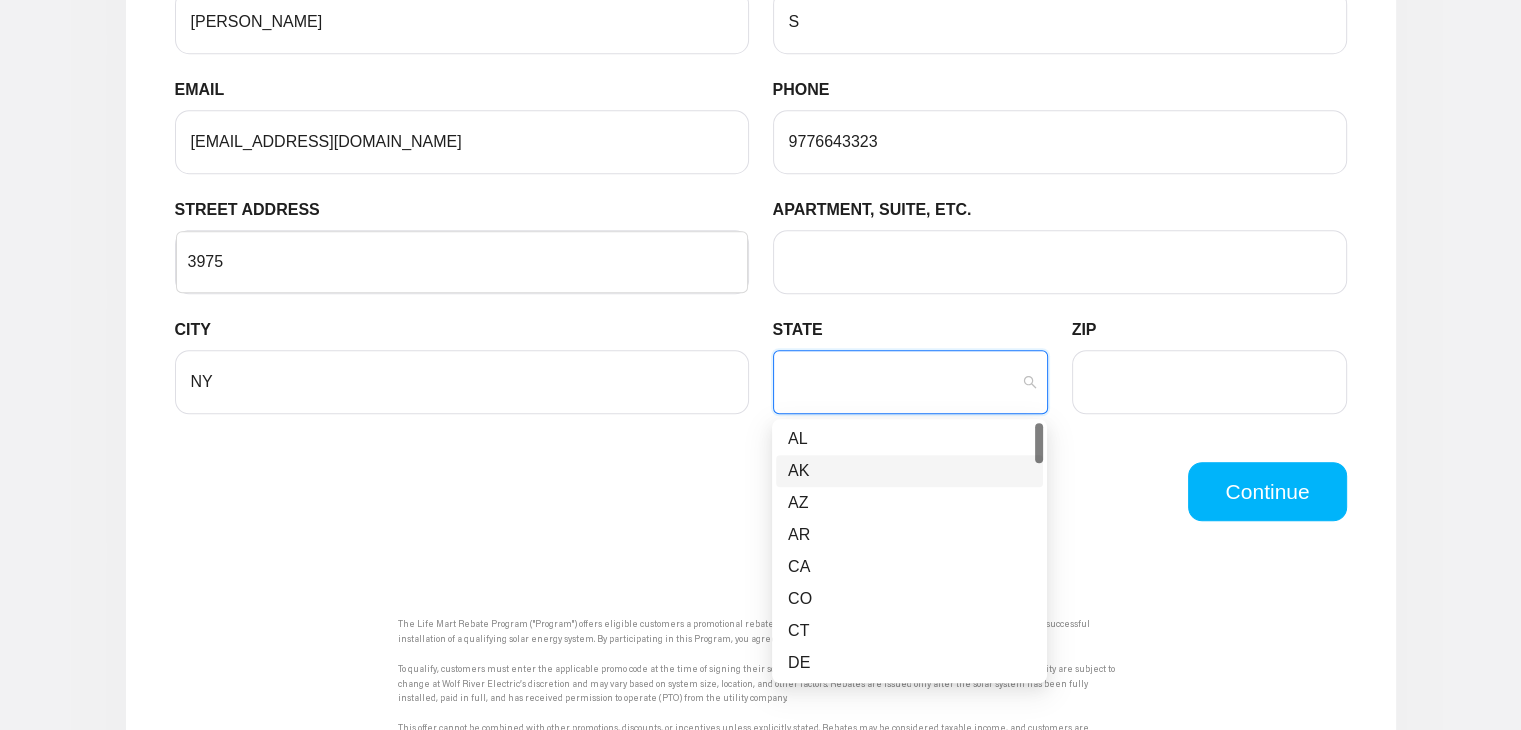 click on "AK" at bounding box center (909, 471) 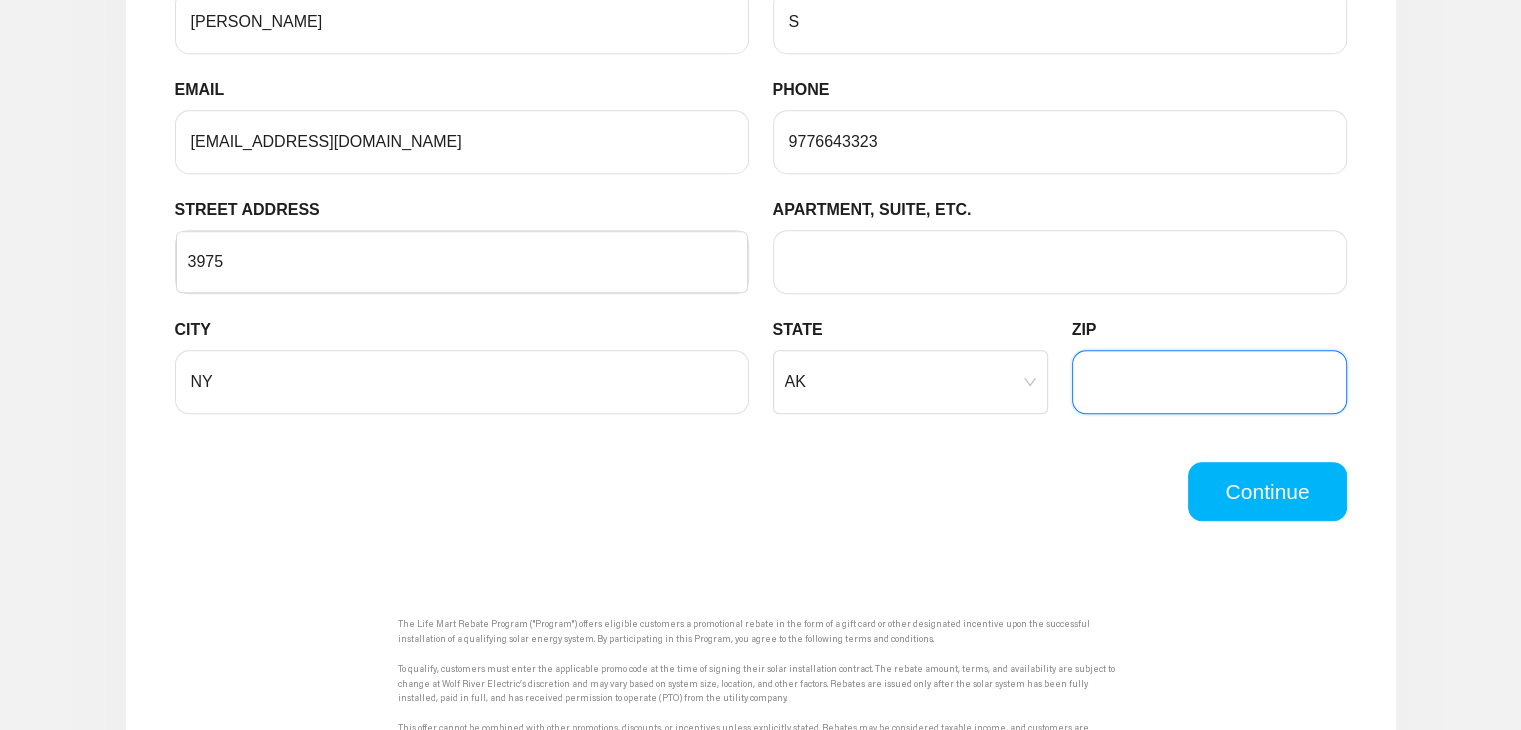 click on "ZIP" at bounding box center (1209, 382) 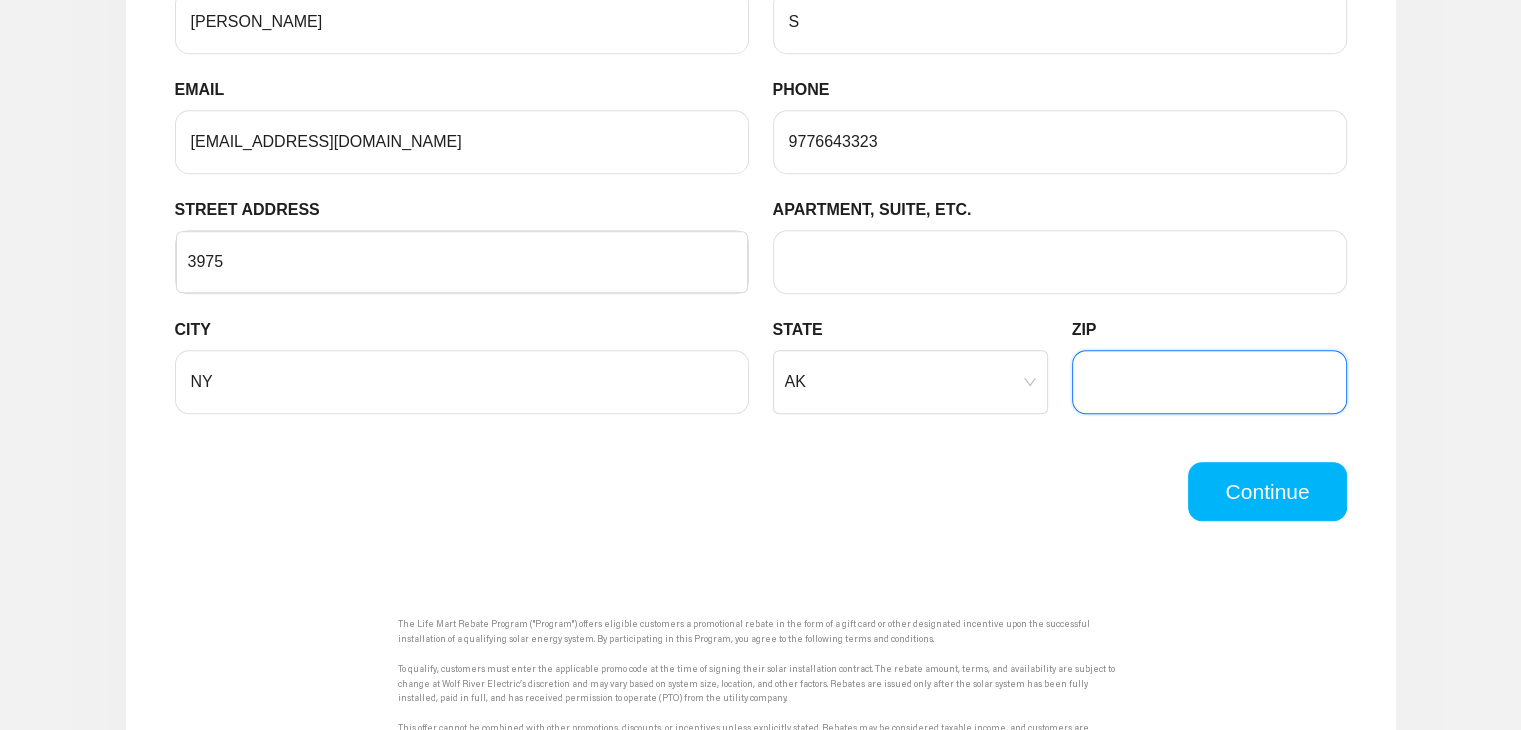 type on "36092" 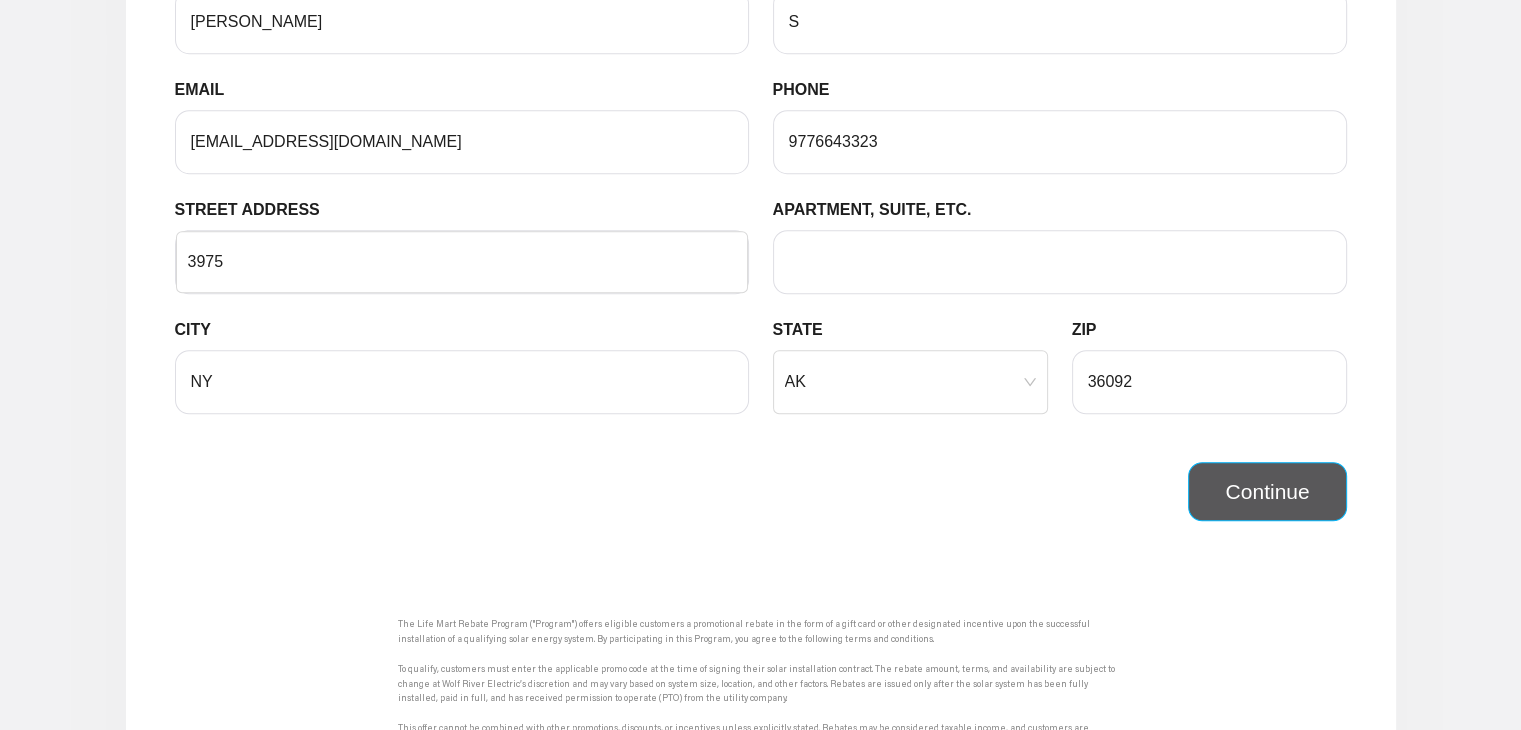 click on "Continue" at bounding box center [1267, 492] 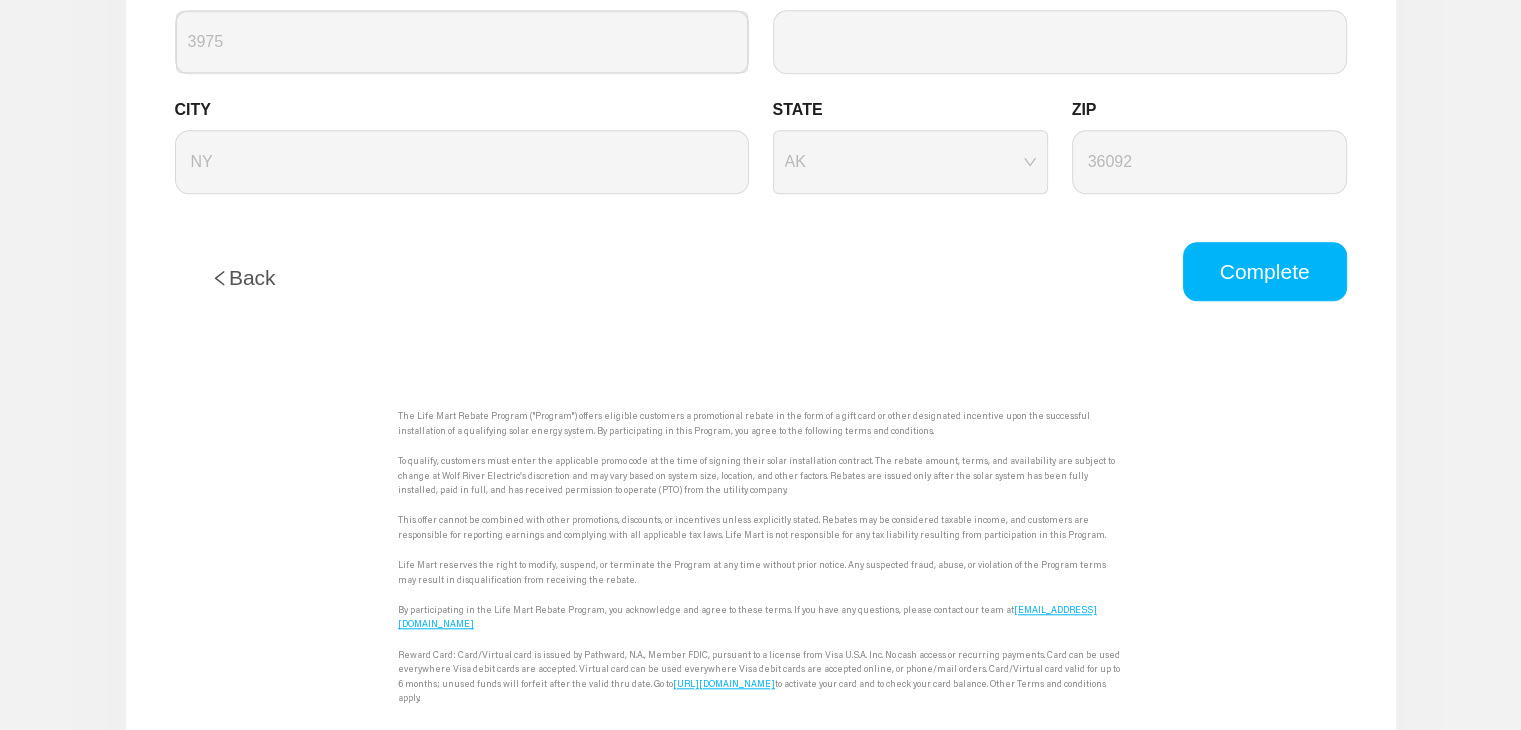 scroll, scrollTop: 1689, scrollLeft: 0, axis: vertical 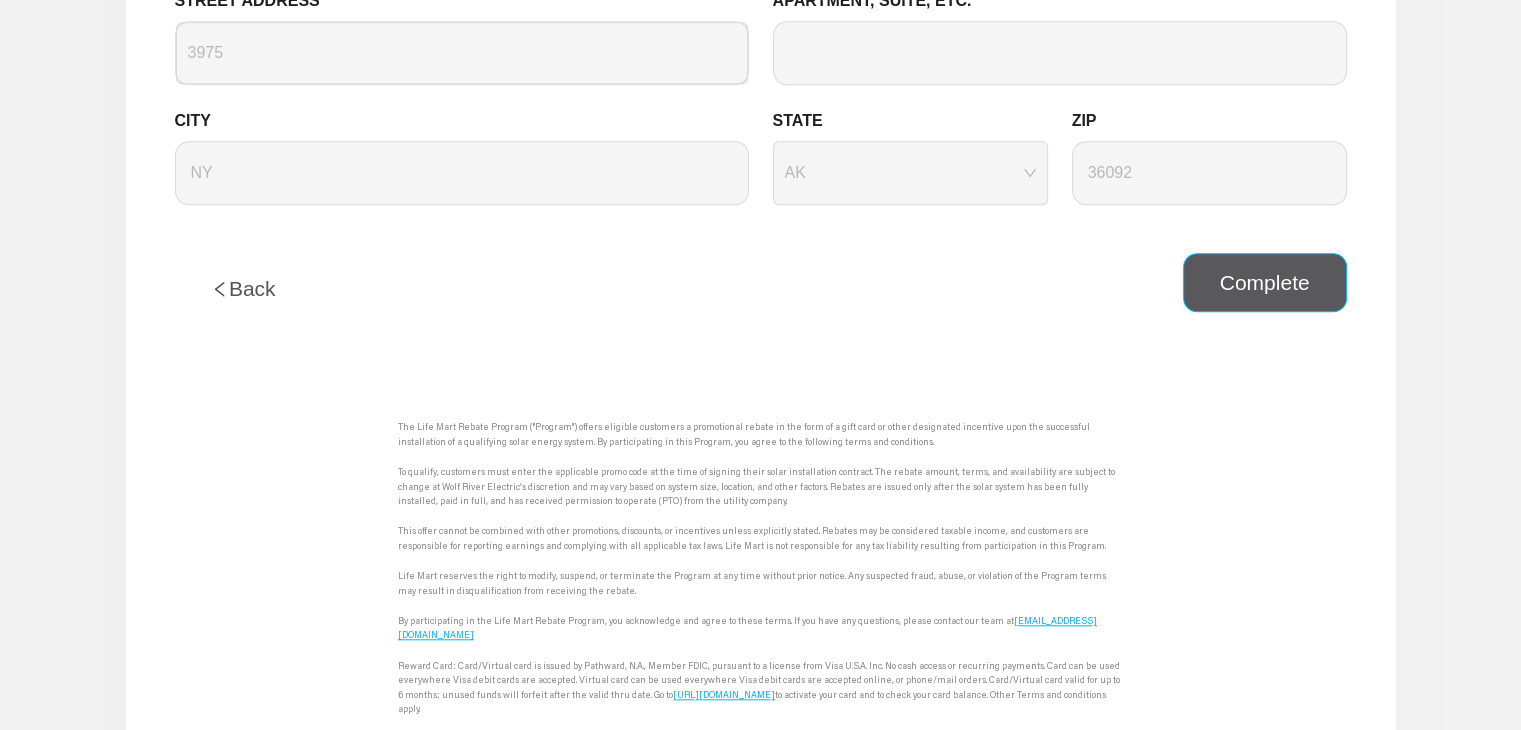 click on "Complete" at bounding box center [1265, 283] 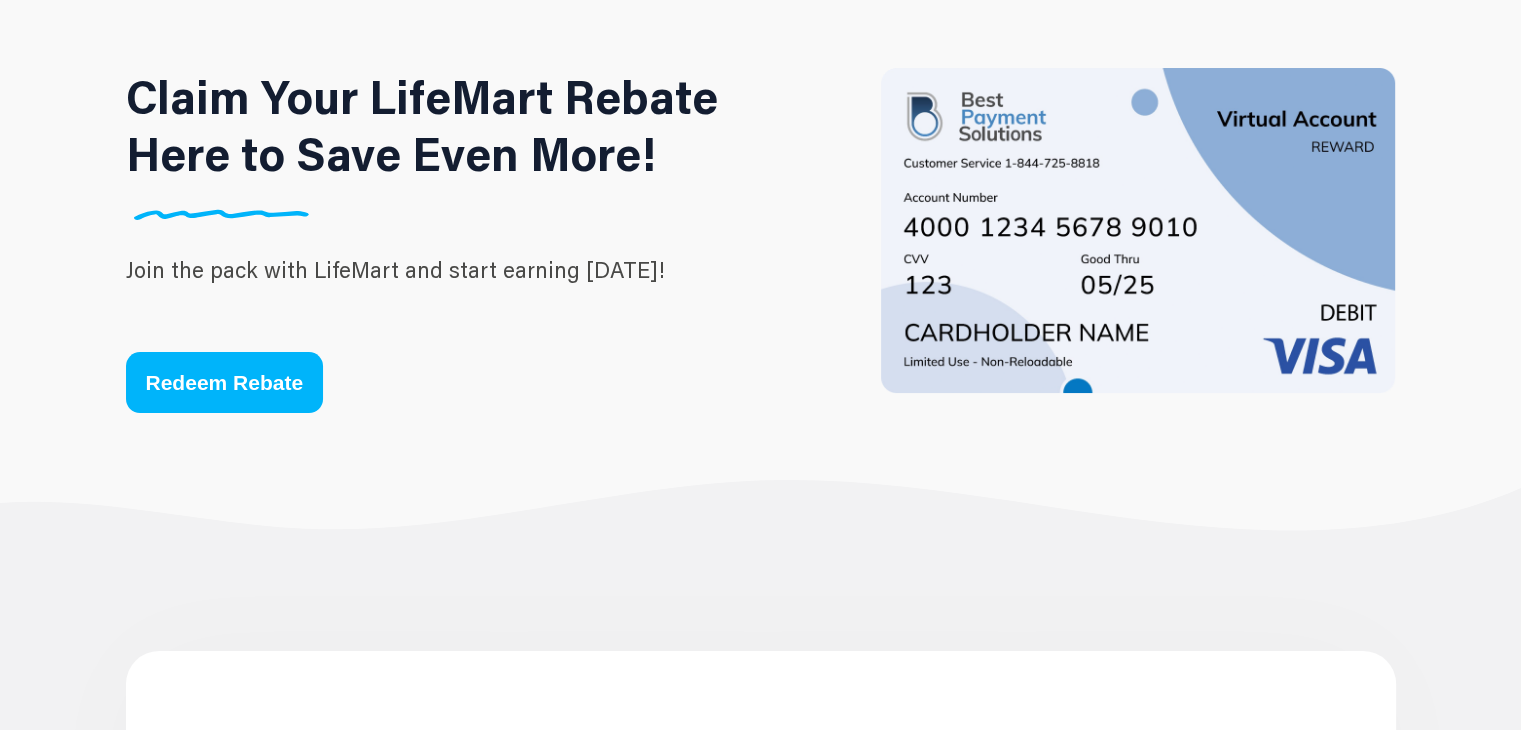 scroll, scrollTop: 0, scrollLeft: 0, axis: both 